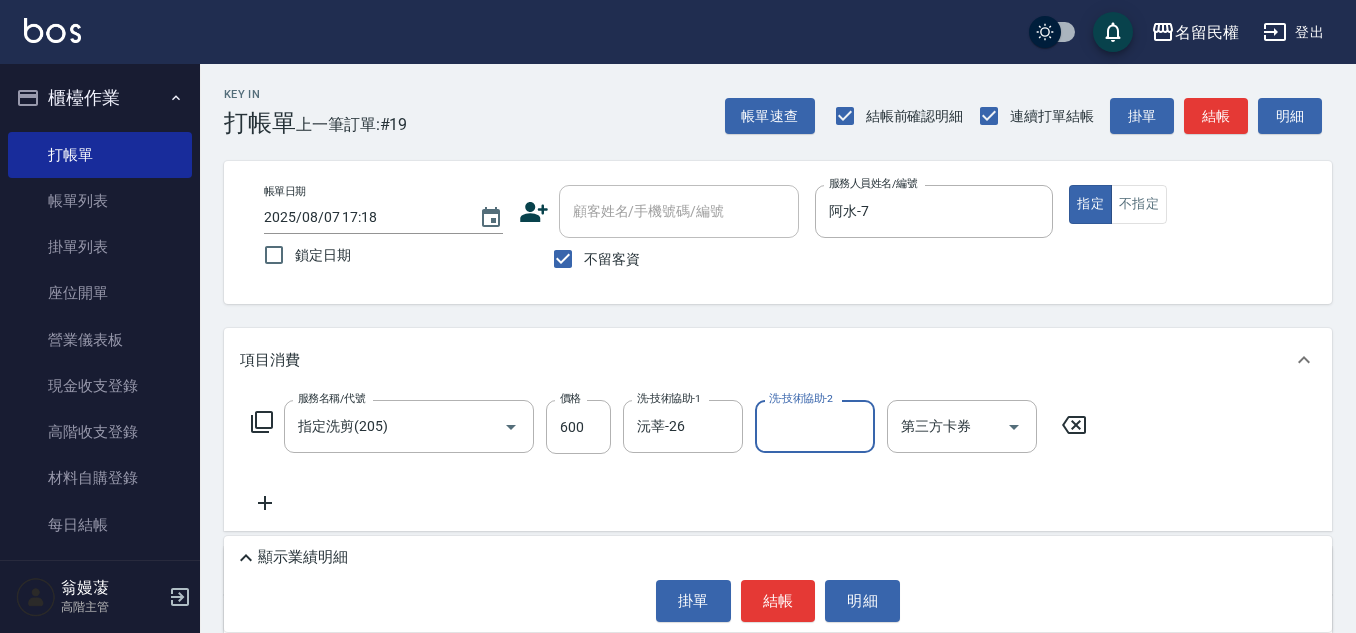 scroll, scrollTop: 0, scrollLeft: 0, axis: both 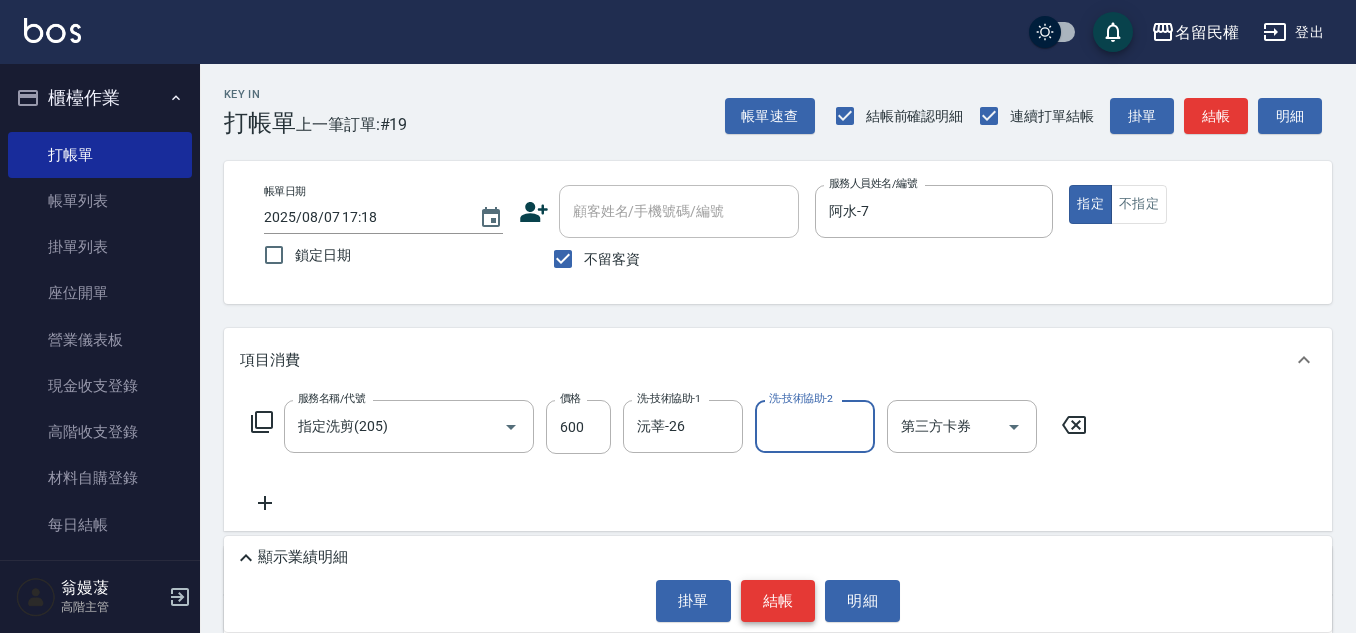 click on "結帳" at bounding box center [778, 601] 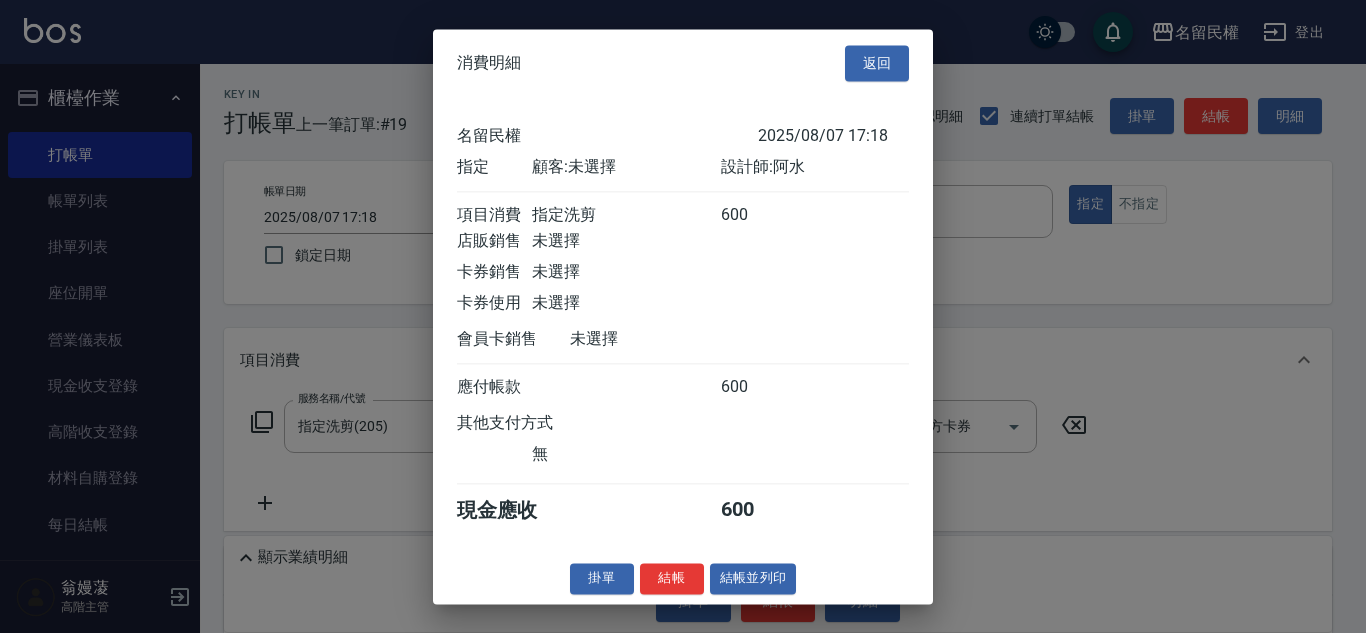 click on "消費明細 返回 名留民權 [DATE] [TIME] 指定 顧客: 未選擇 設計師: [FIRST] 項目消費 指定洗剪 600 店販銷售 未選擇 卡券銷售 未選擇 卡券使用 未選擇 會員卡銷售 未選擇 應付帳款 600 其他支付方式 無 現金應收 600 掛單 結帳 結帳並列印 名留民權 結帳單 日期： [DATE] [TIME] 帳單編號： 0 設計師: [FIRST] 顧客： 未選擇 指定洗剪 助理: 26 600 x1 合計： 600 結帳： 扣入金： 0 入金餘額： 0 卡券金額： 0 付現金額： 600 名留民權 結帳單 日期： [DATE] [TIME] 帳單編號： 設計師: [FIRST] 顧客： 未選擇 名稱 單價 數量 小計 指定洗剪 600 1 600 助理: 26 合計： 600 扣入金： 0 入金餘額： 0 卡券金額： 0 付現金額： 600 謝謝惠顧,歡迎下次光臨!" at bounding box center (683, 316) 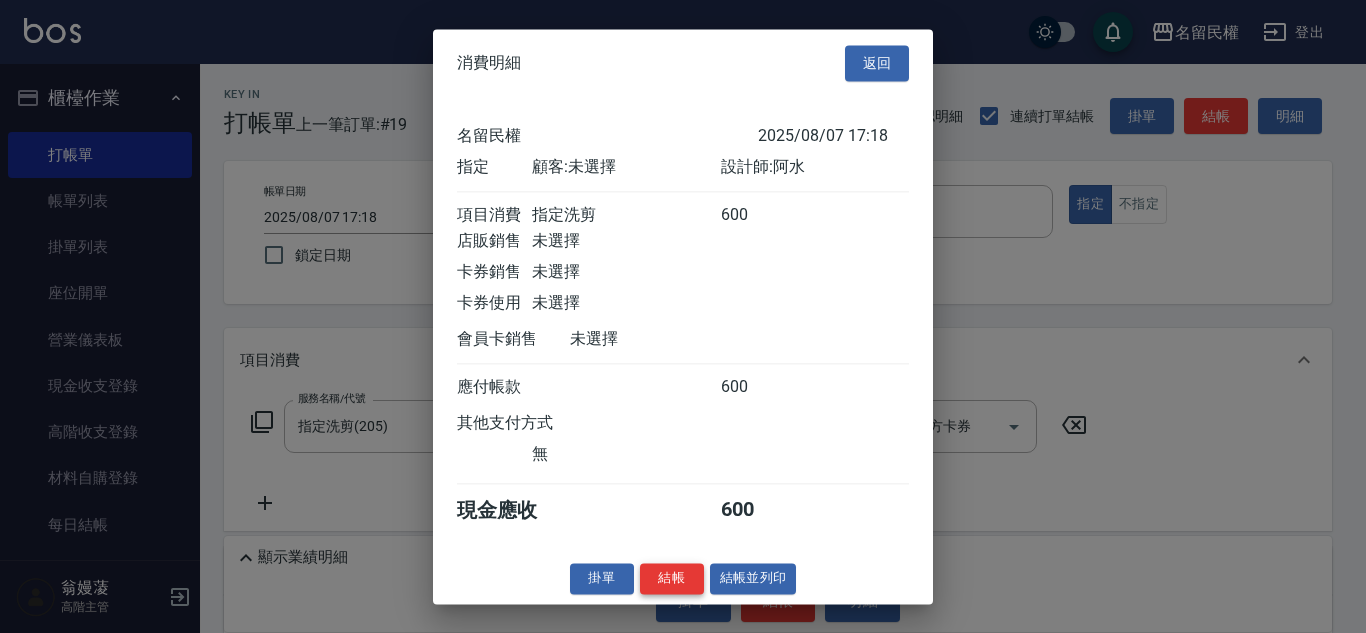 click on "結帳" at bounding box center [672, 578] 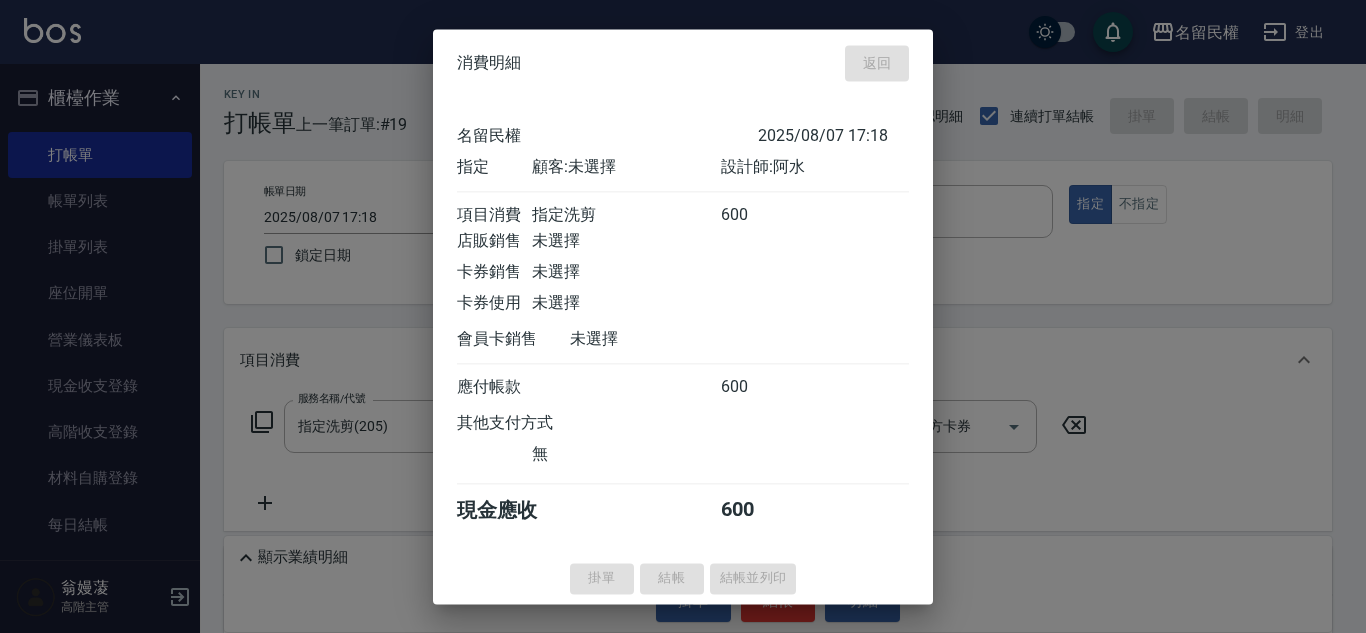 type on "[DATE] [TIME]" 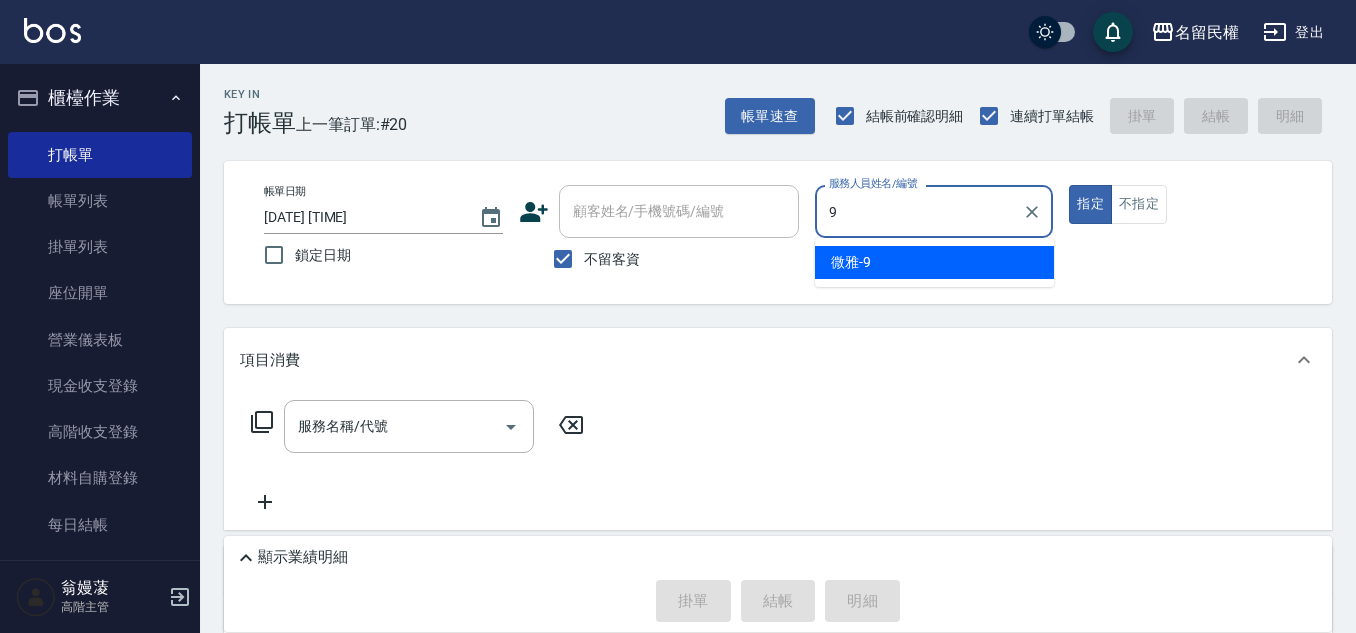 type on "微雅-9" 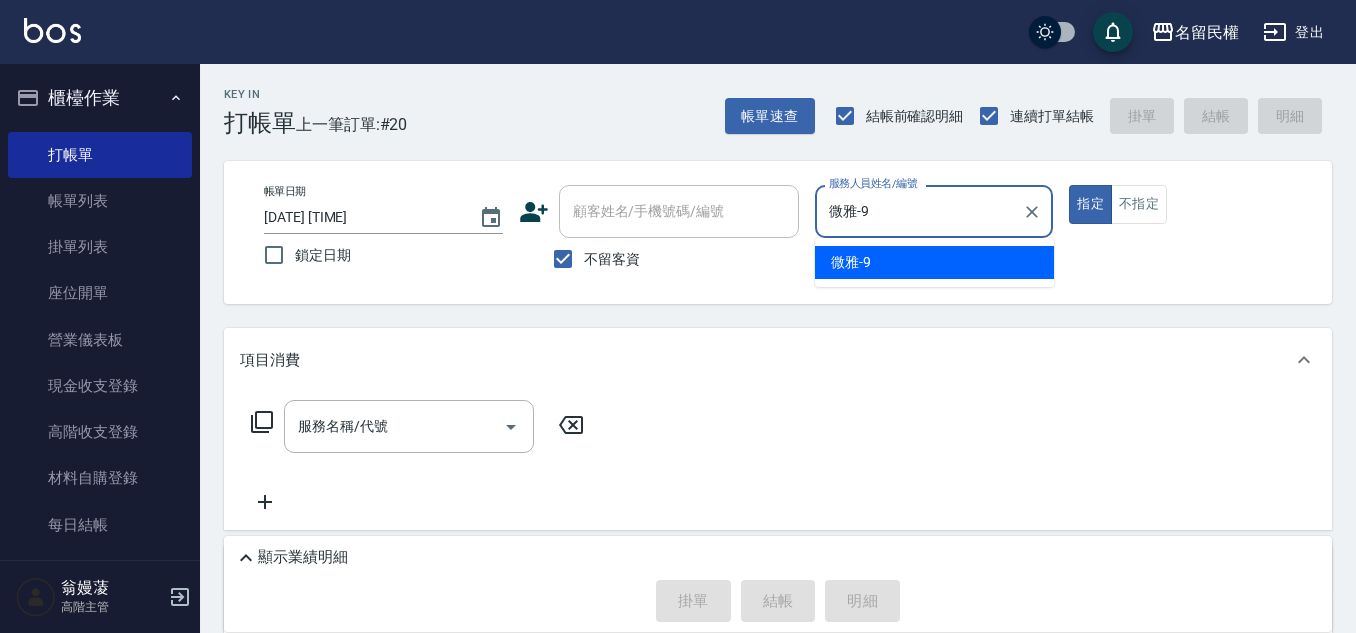 type on "true" 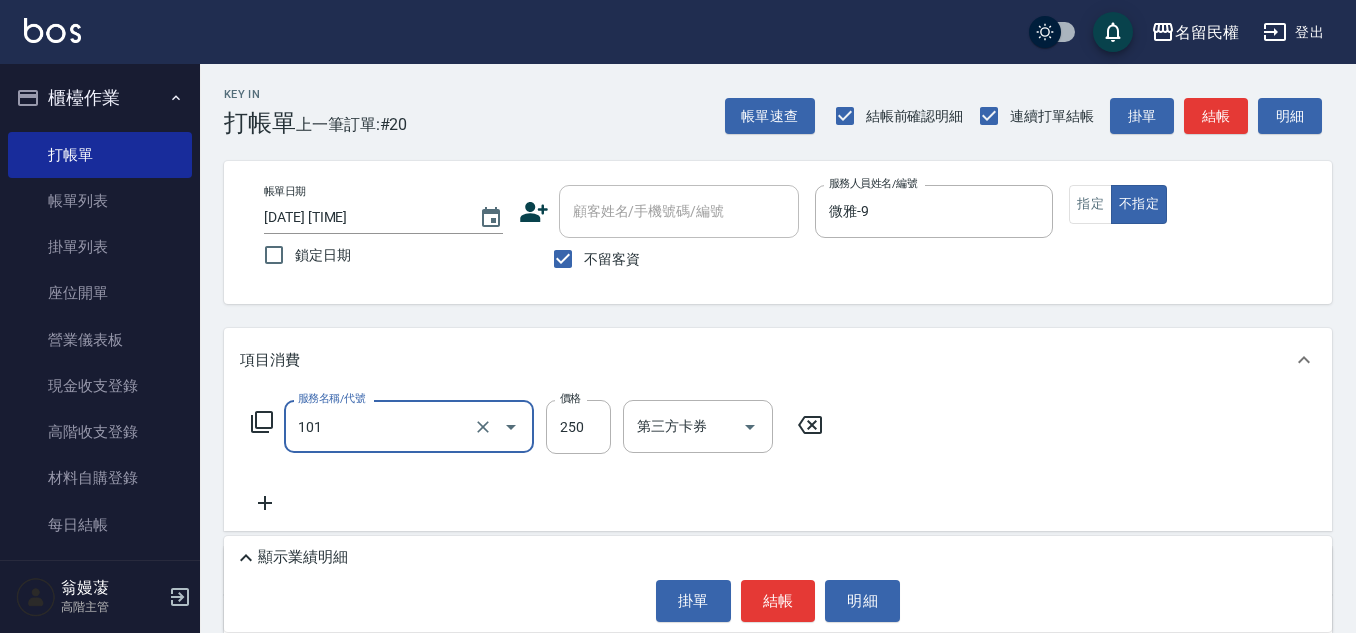 type on "不指定洗髮(101)" 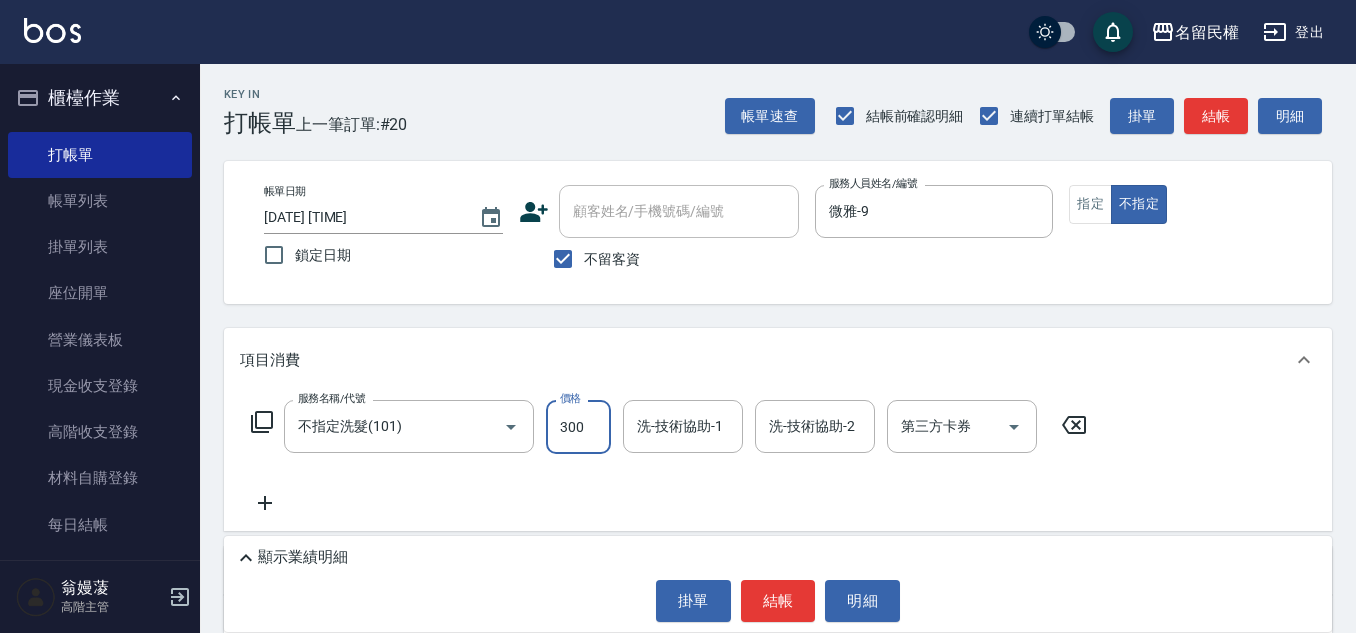 type on "300" 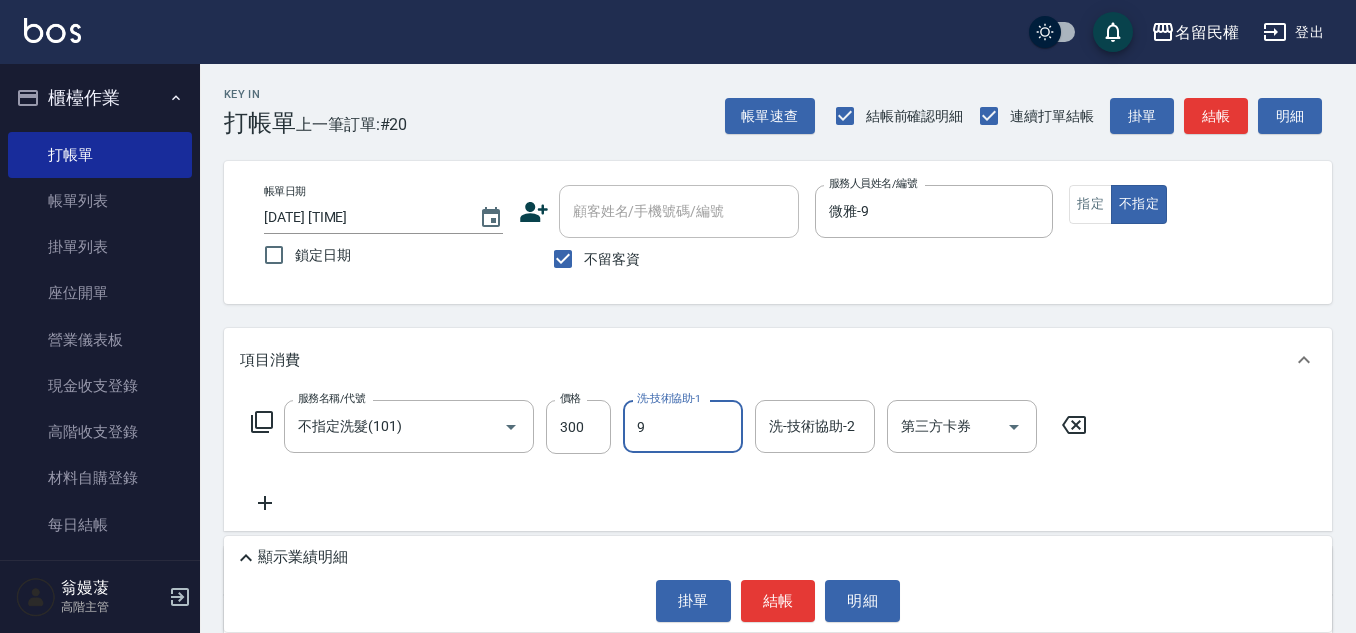 type on "微雅-9" 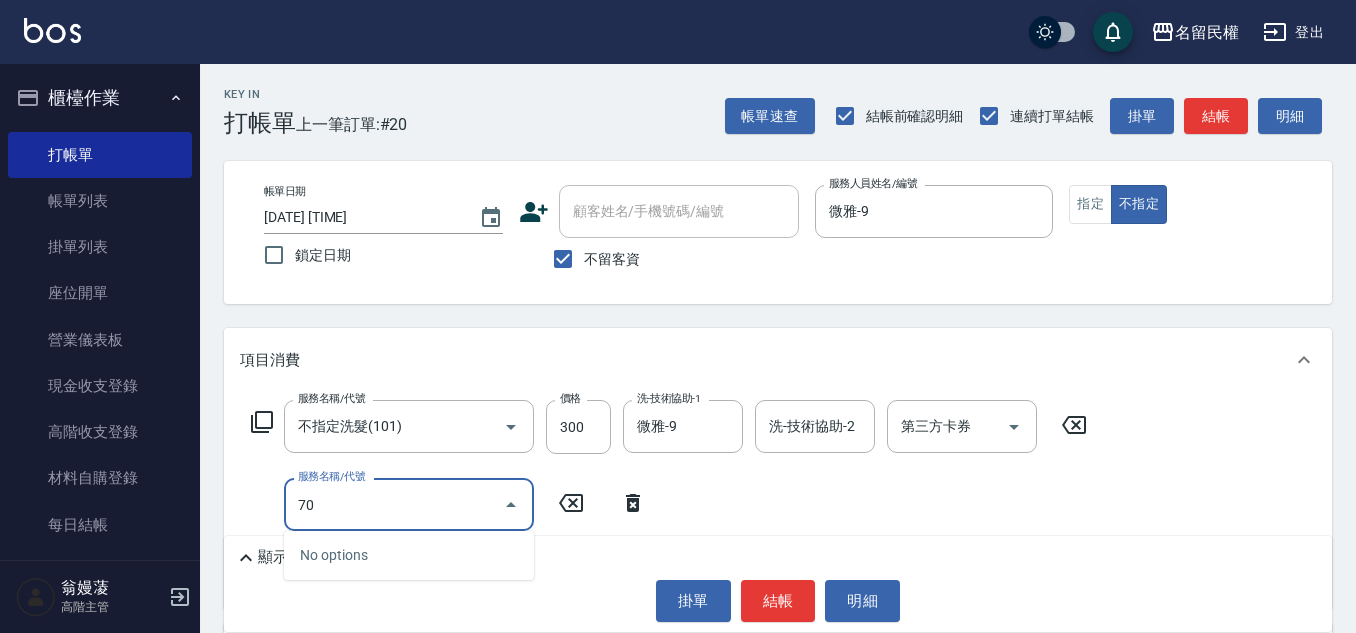 type on "701" 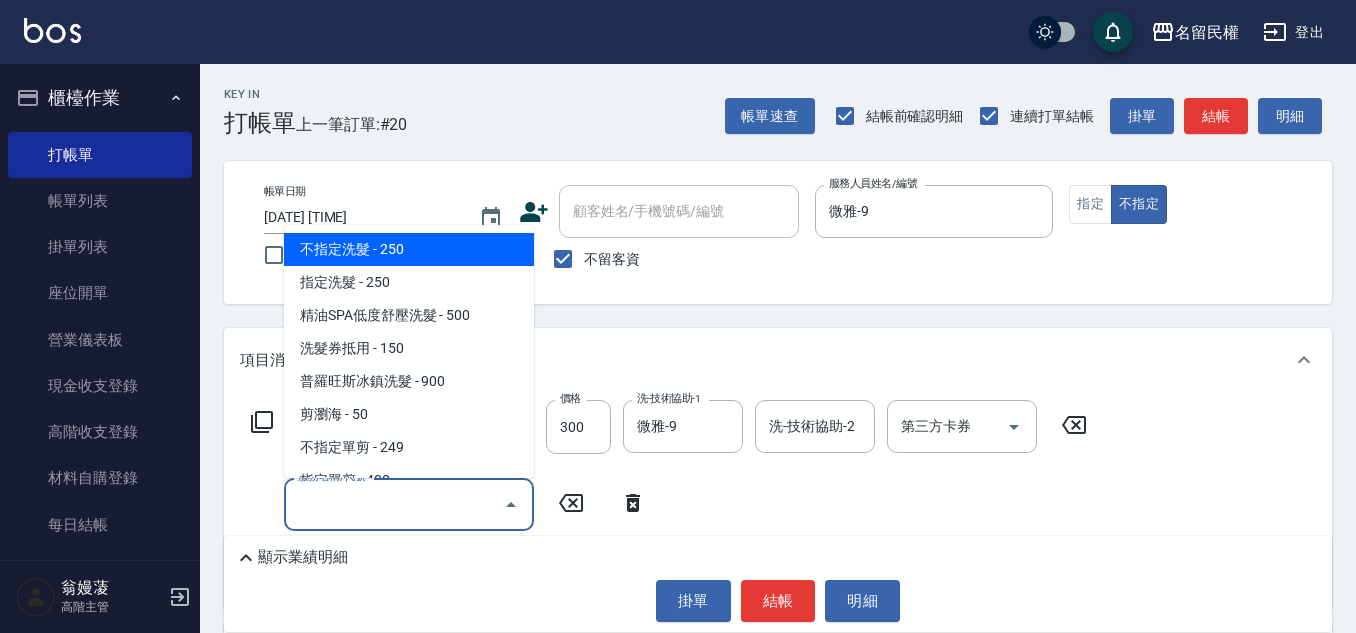 type on "0" 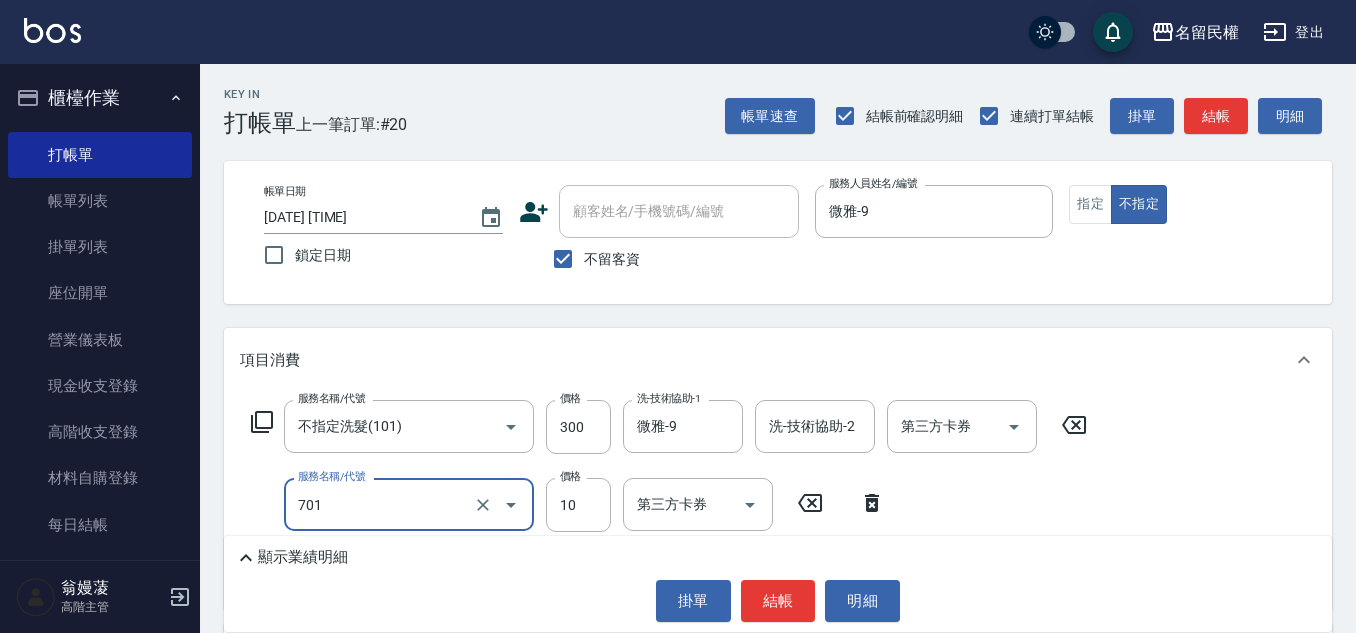 type on "潤絲(701)" 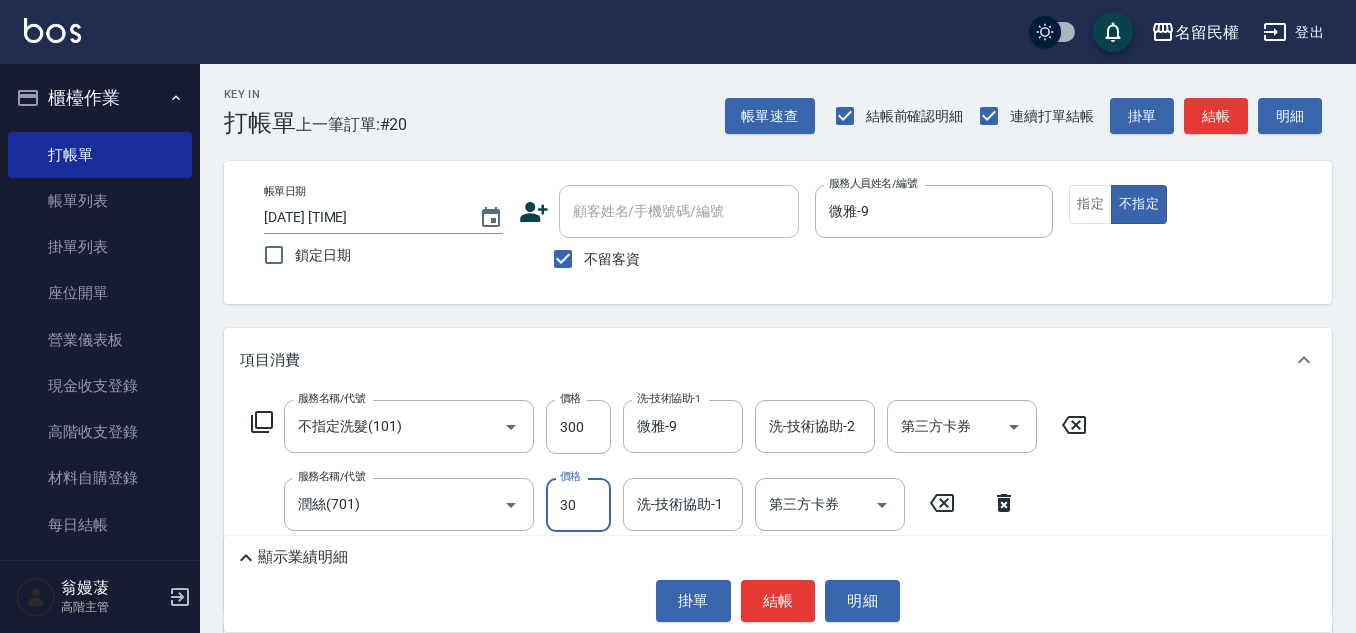 type on "30" 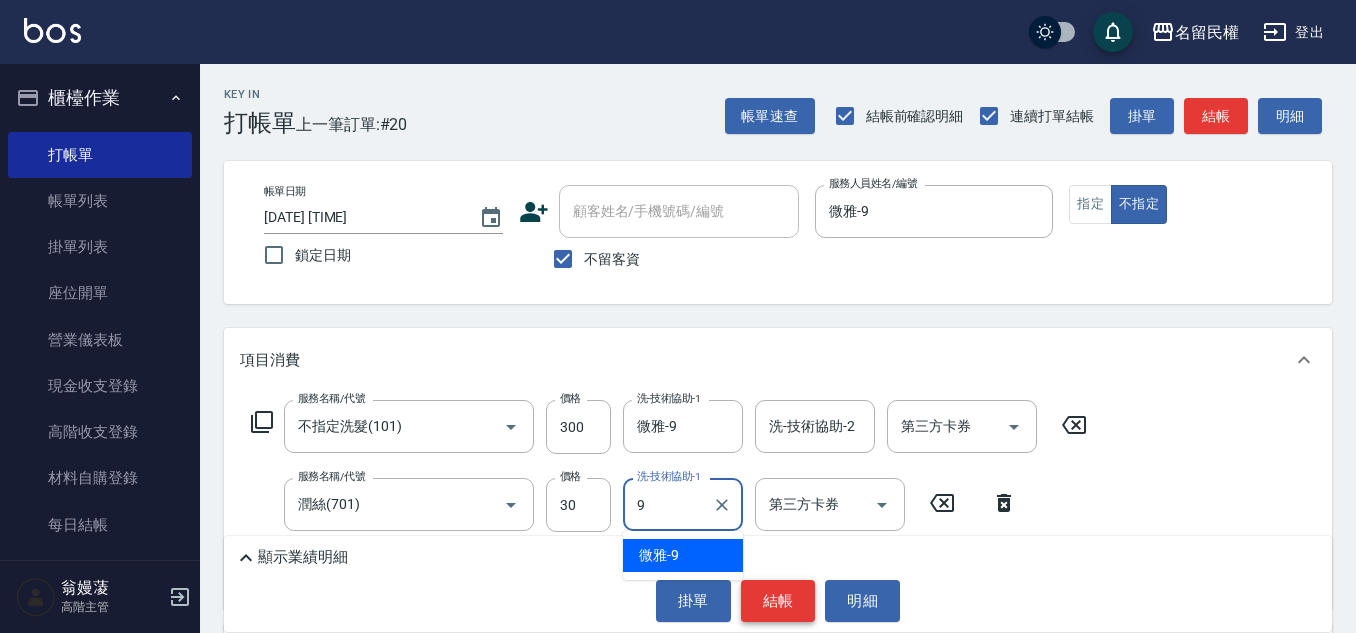 type on "微雅-9" 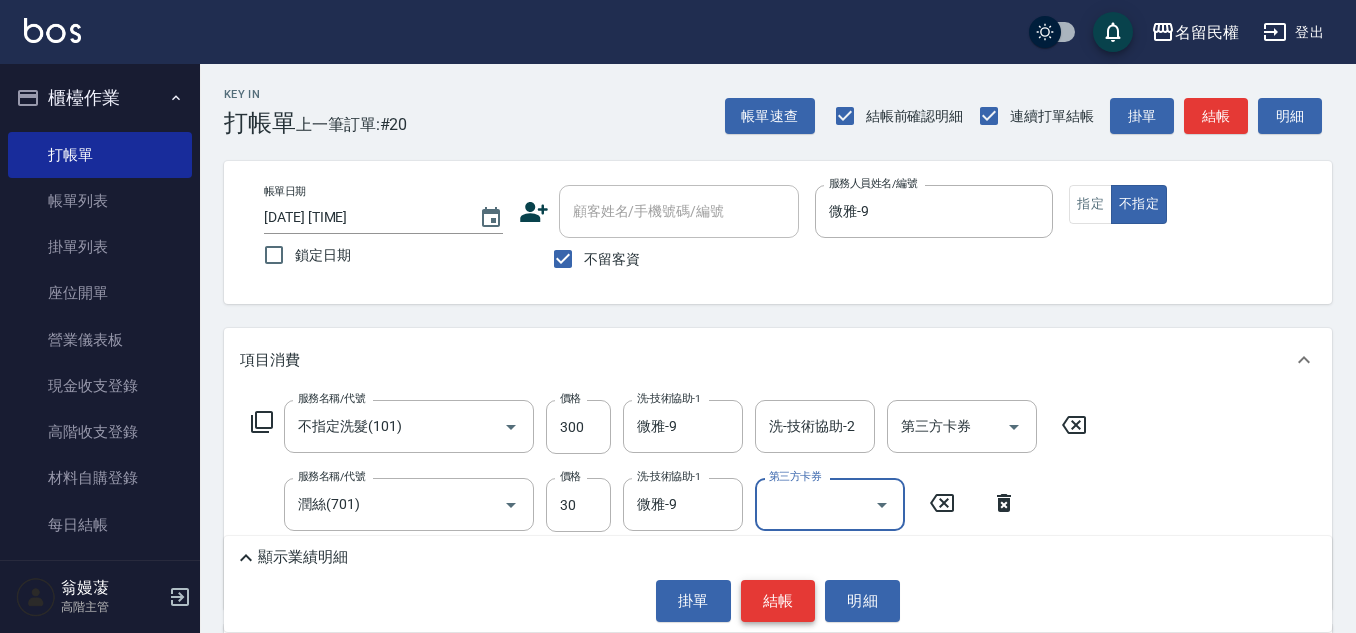 click on "結帳" at bounding box center [778, 601] 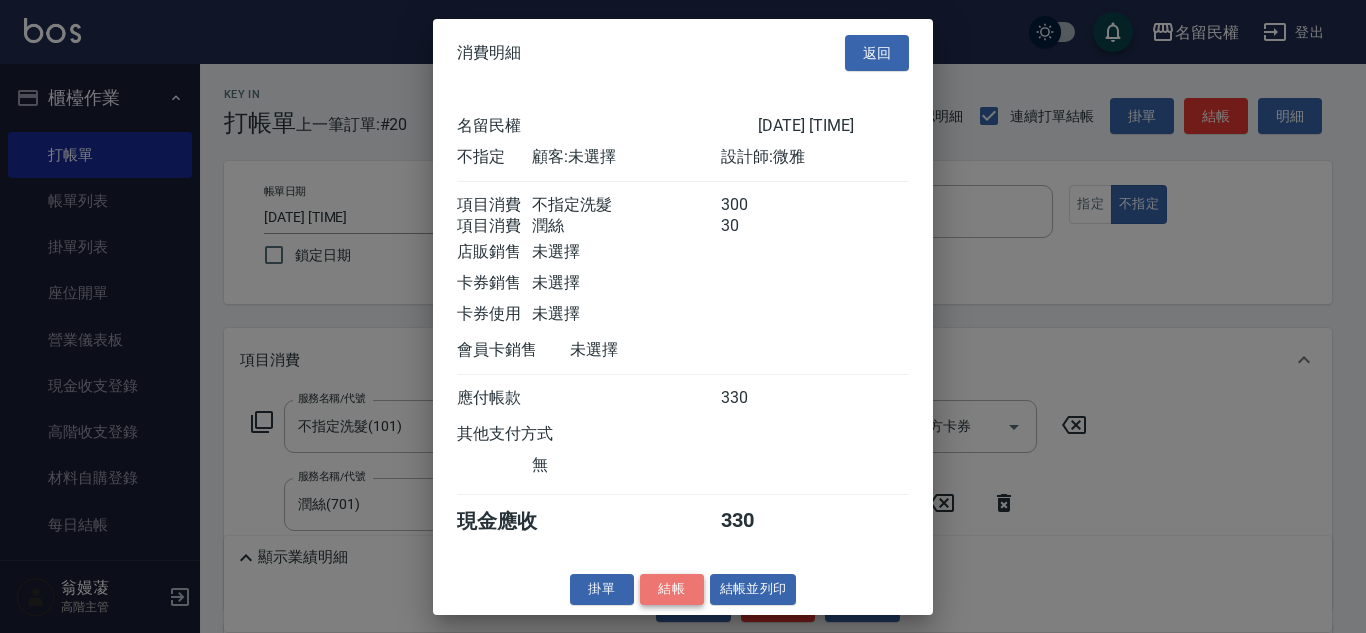 click on "結帳" at bounding box center [672, 589] 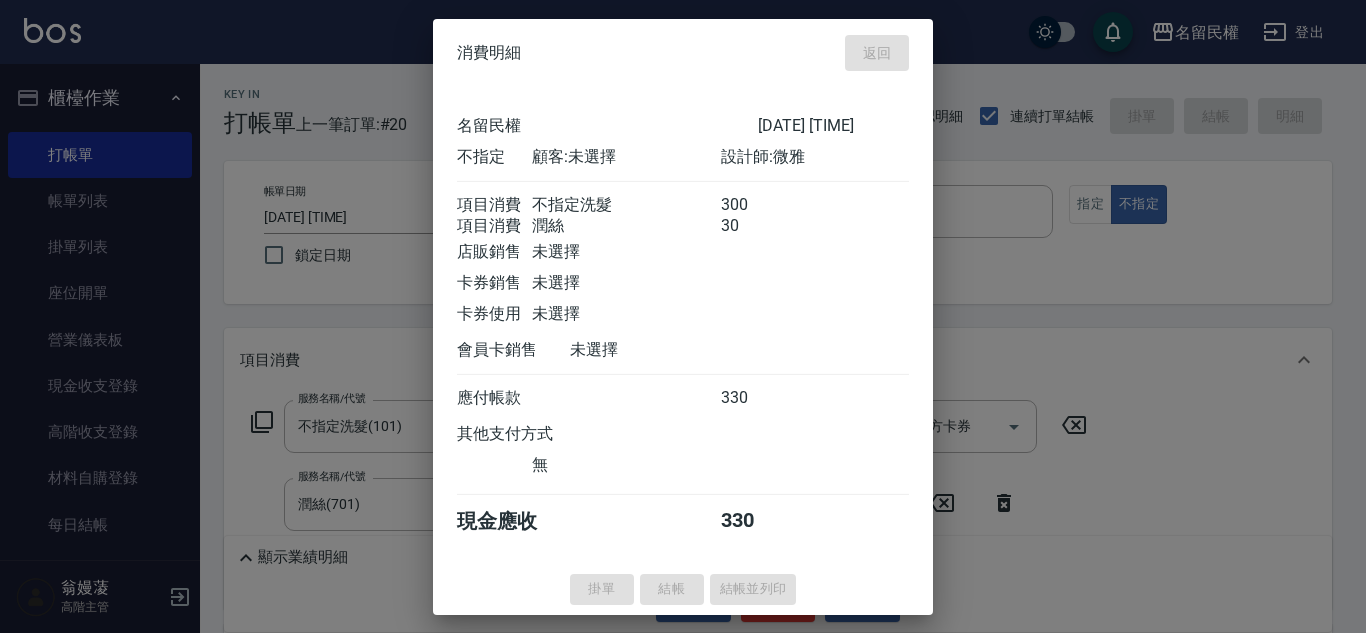 type on "[DATE] [TIME]" 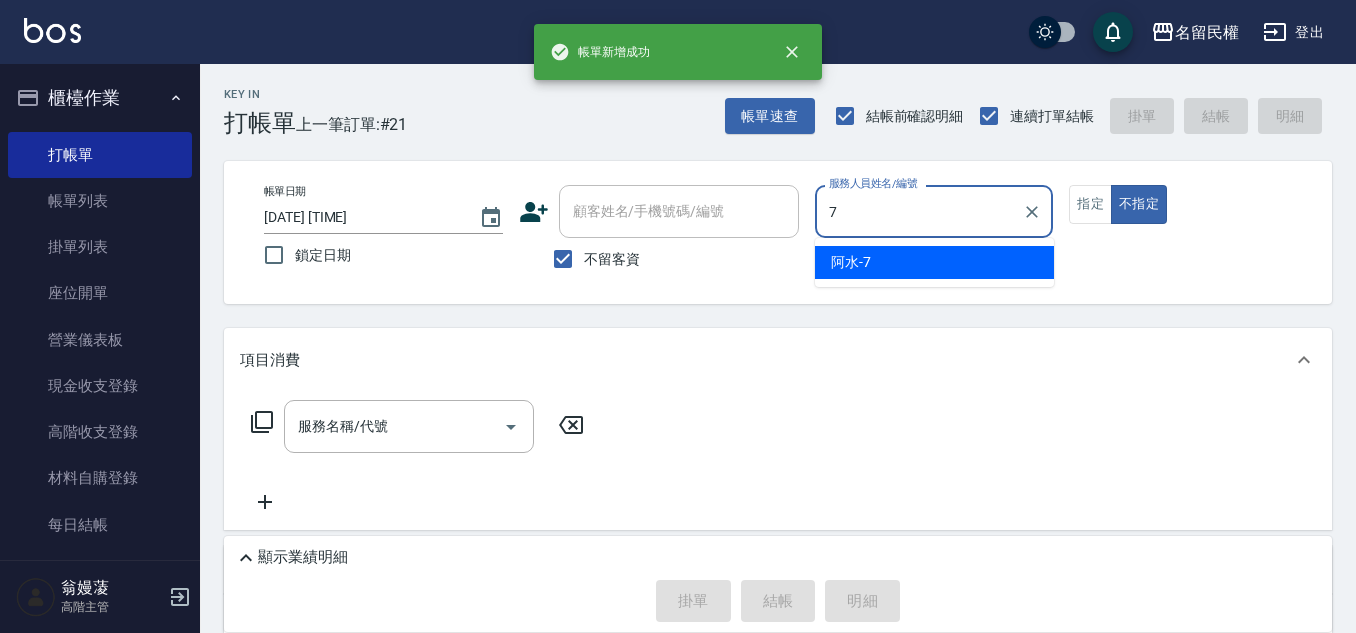 type on "阿水-7" 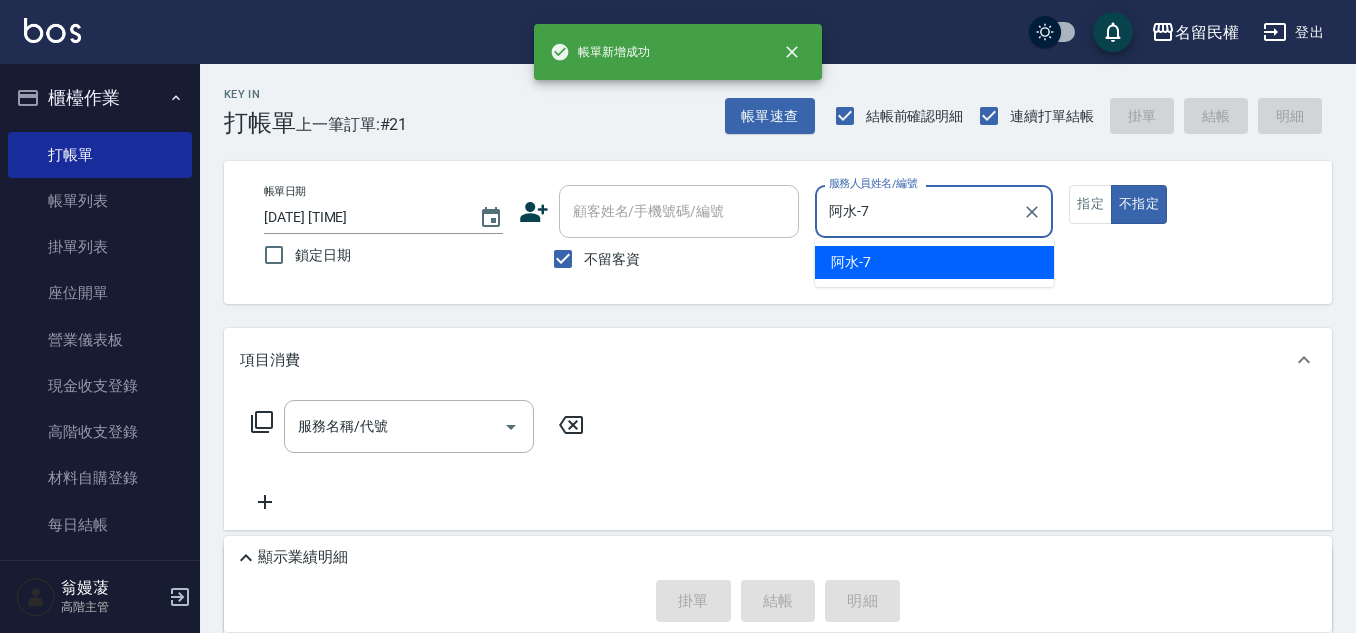 type on "false" 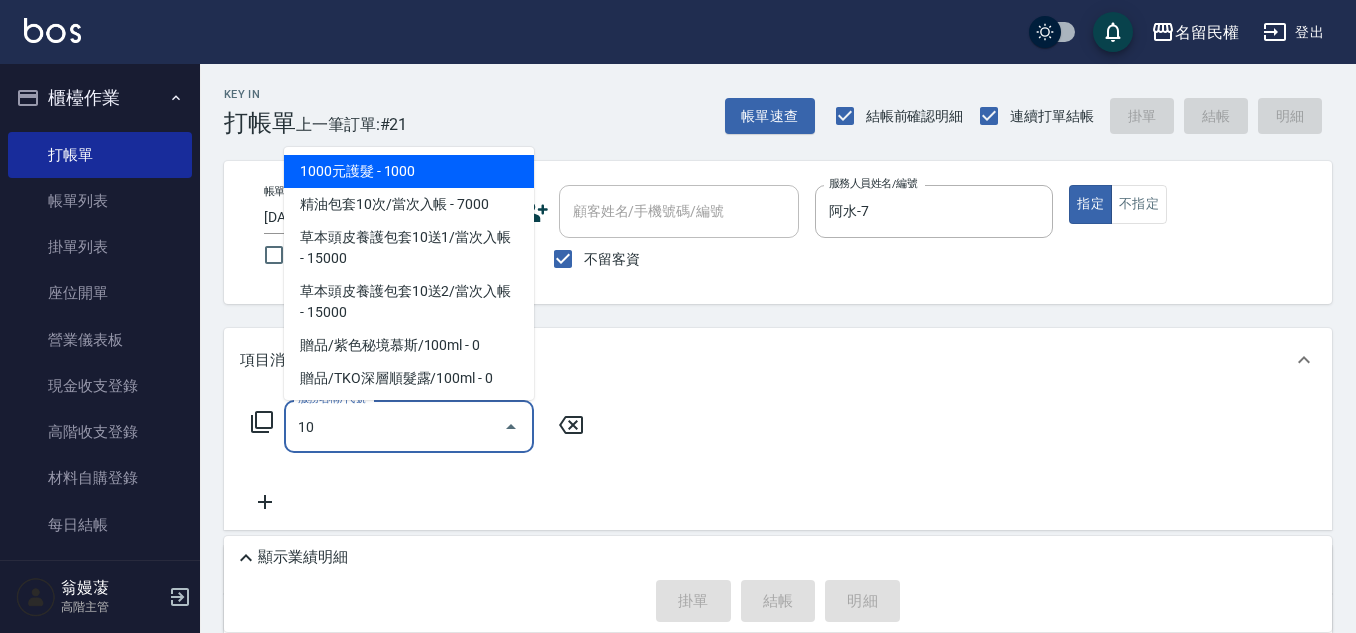 type on "1" 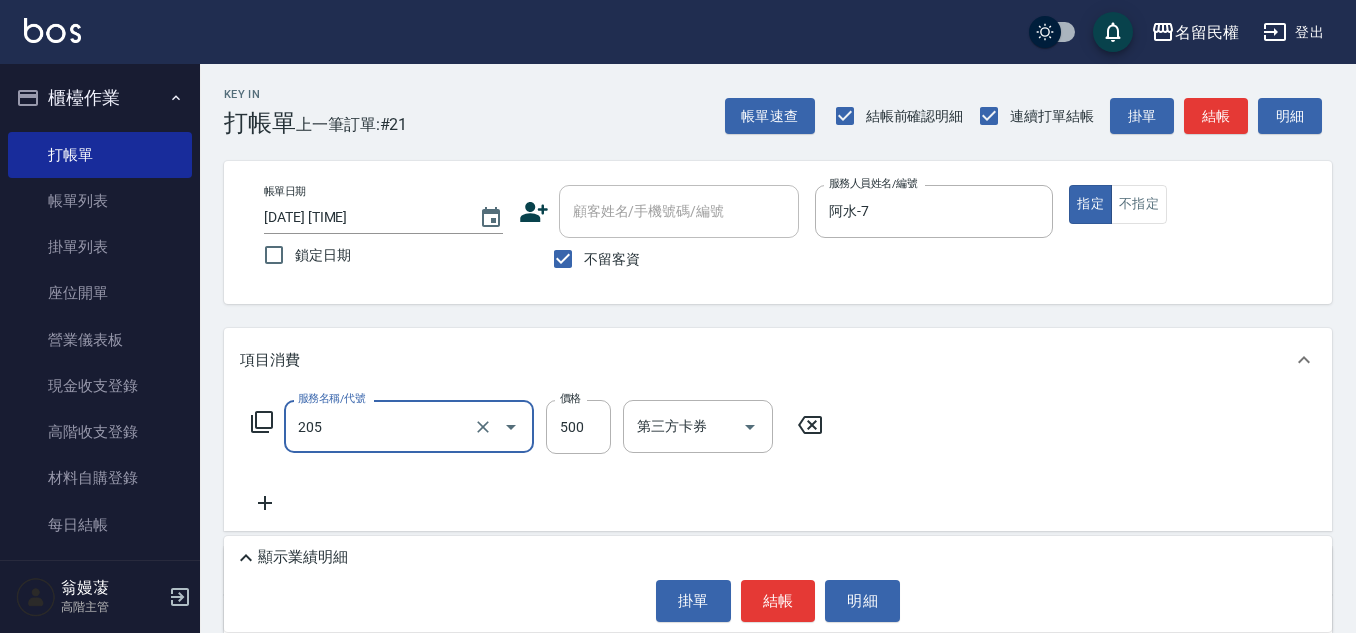 type on "指定洗剪(205)" 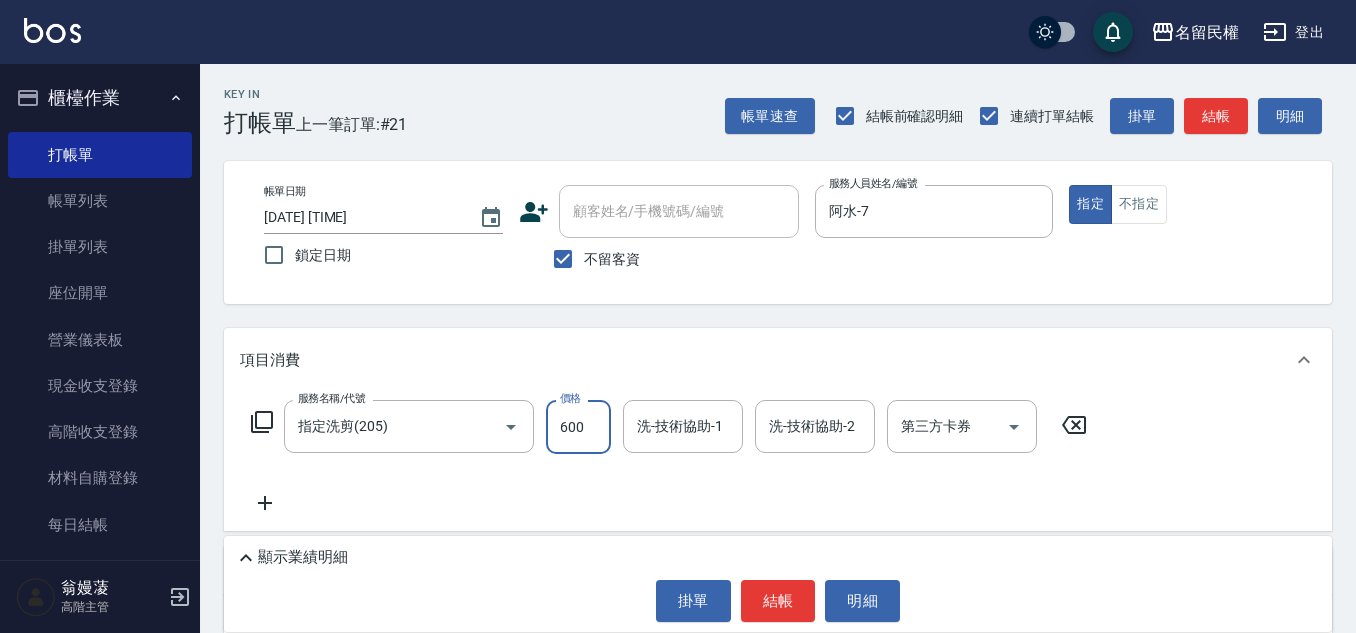 type on "600" 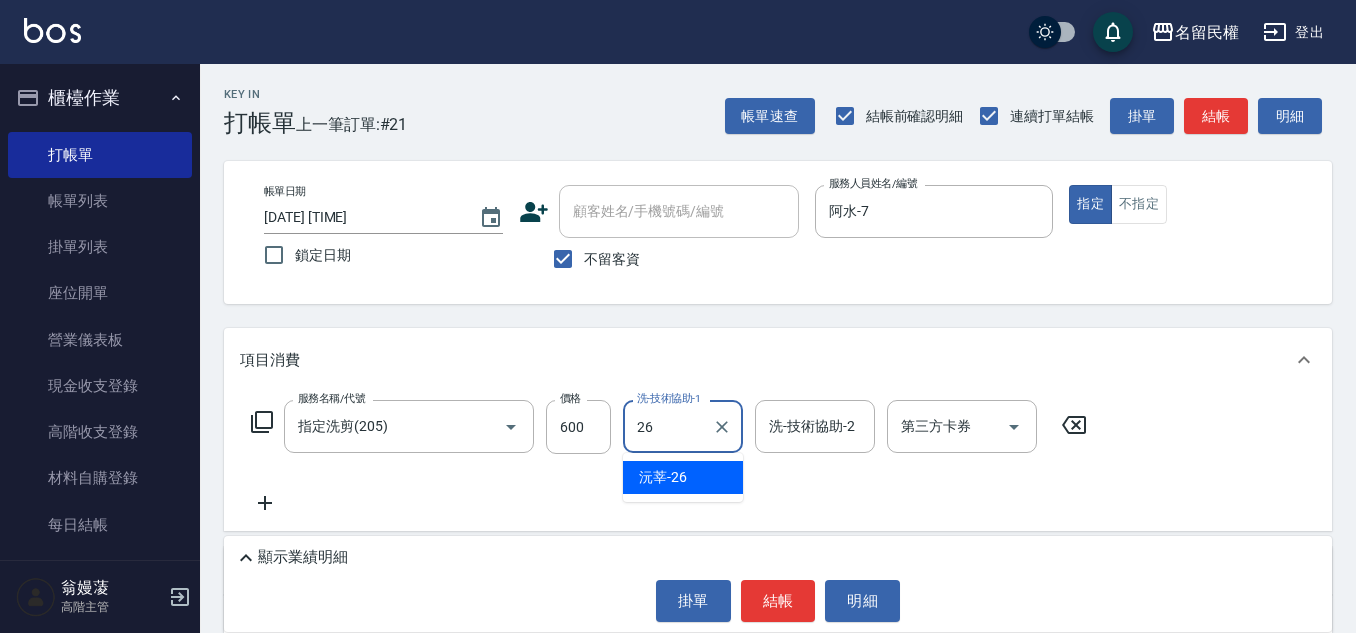 type on "沅莘-26" 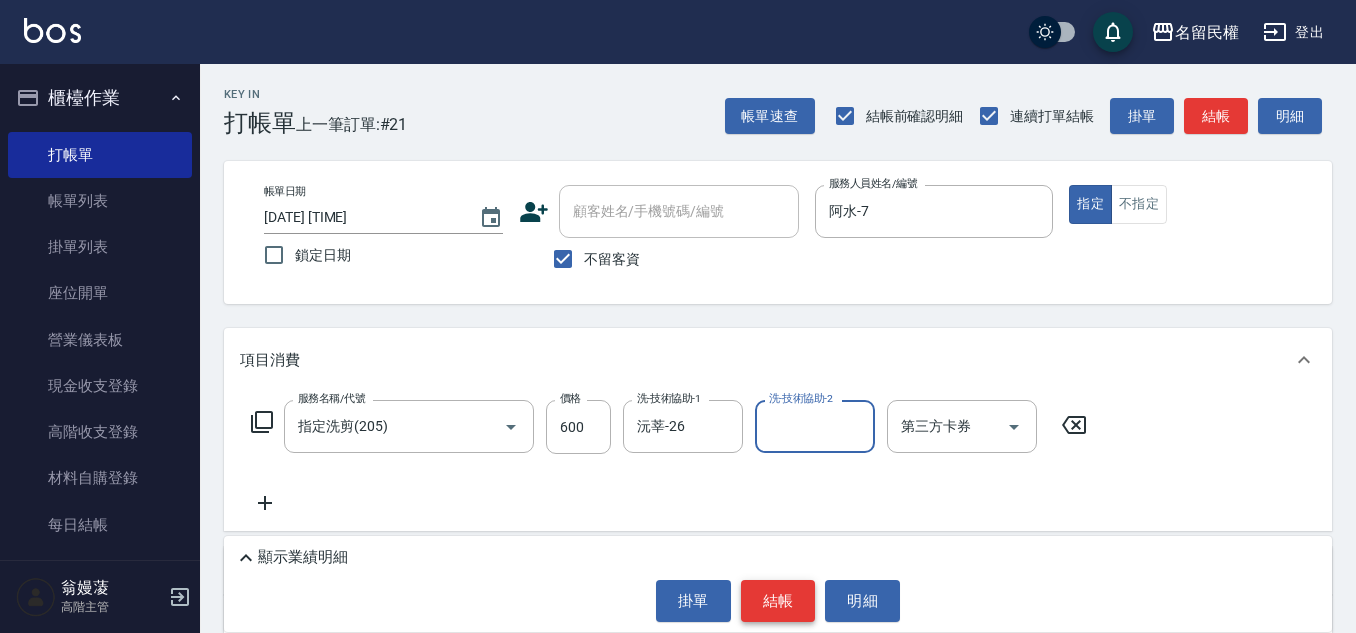 click on "結帳" at bounding box center (778, 601) 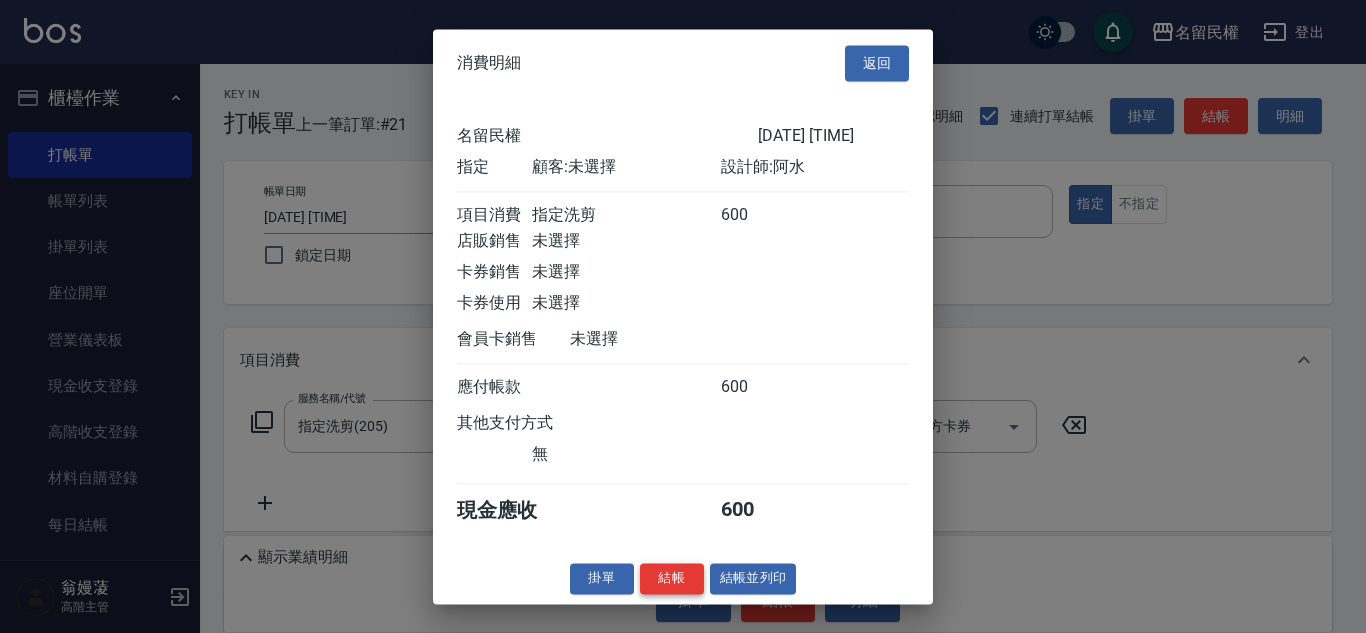 click on "結帳" at bounding box center [672, 578] 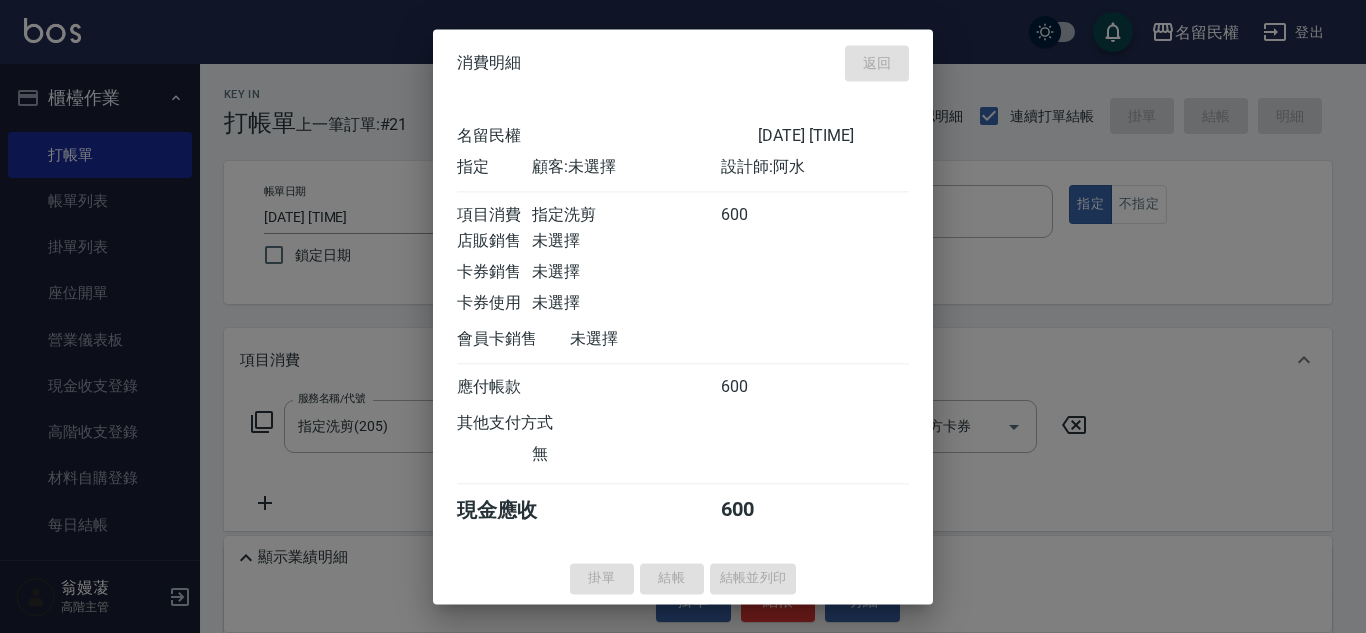 type 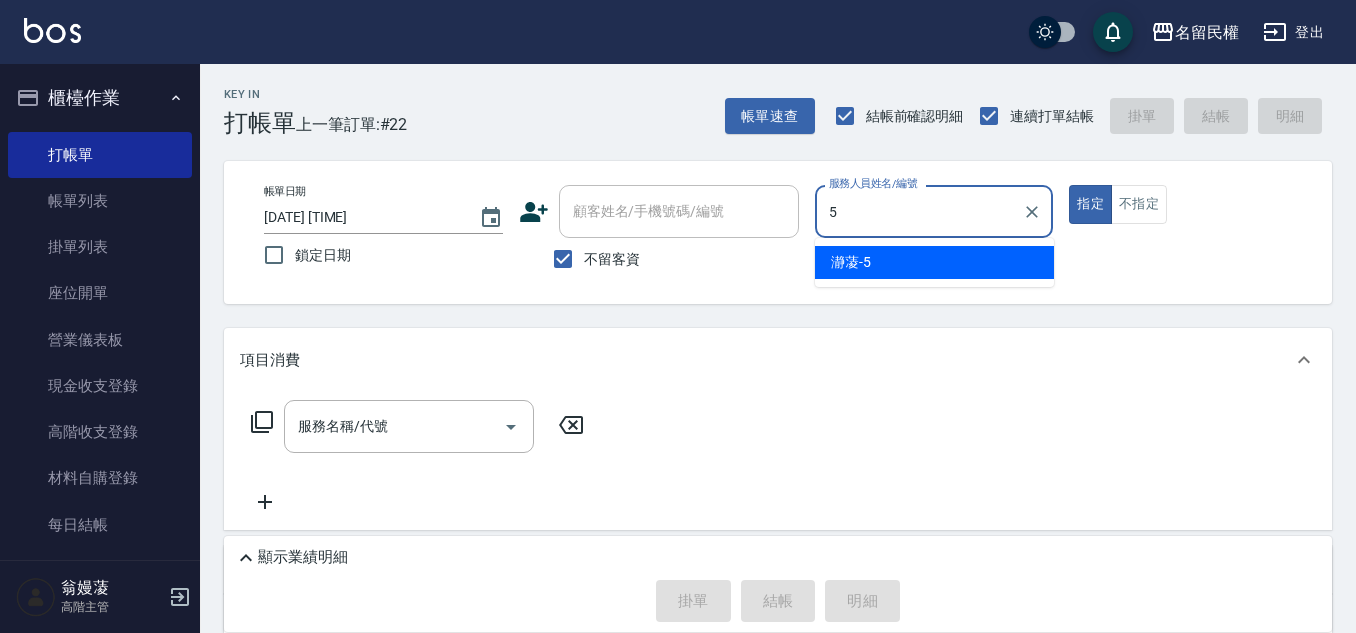 type on "瀞蓤-5" 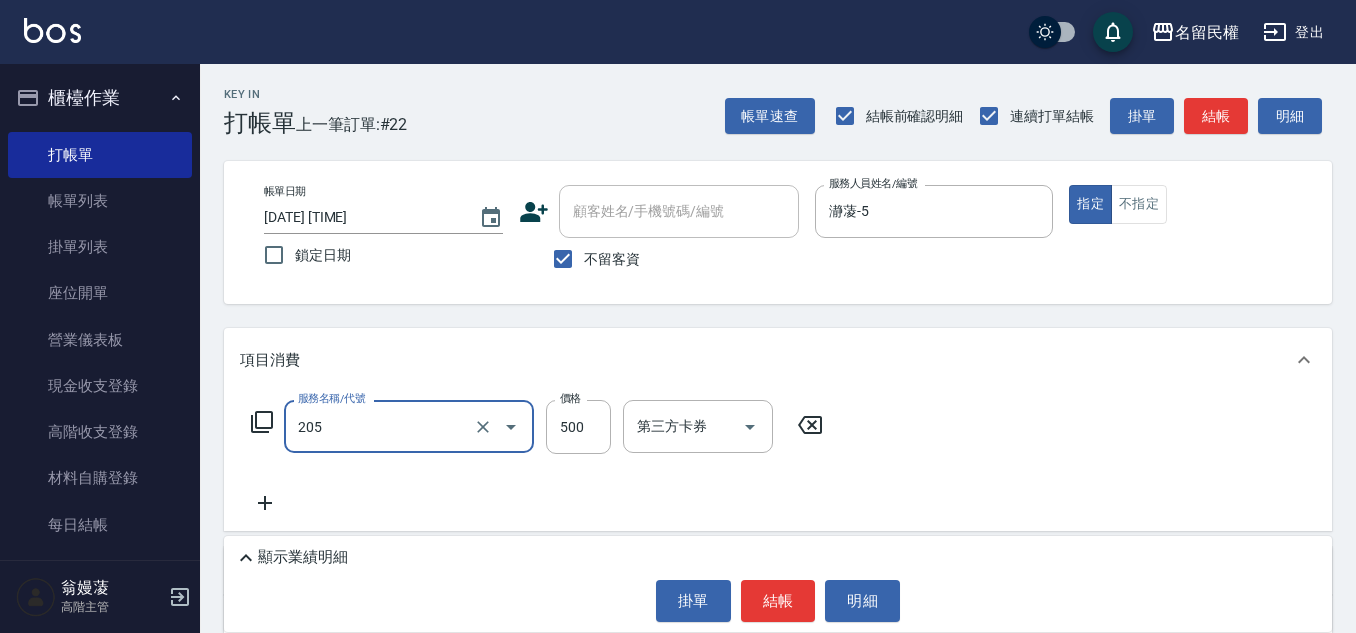 type on "指定洗剪(205)" 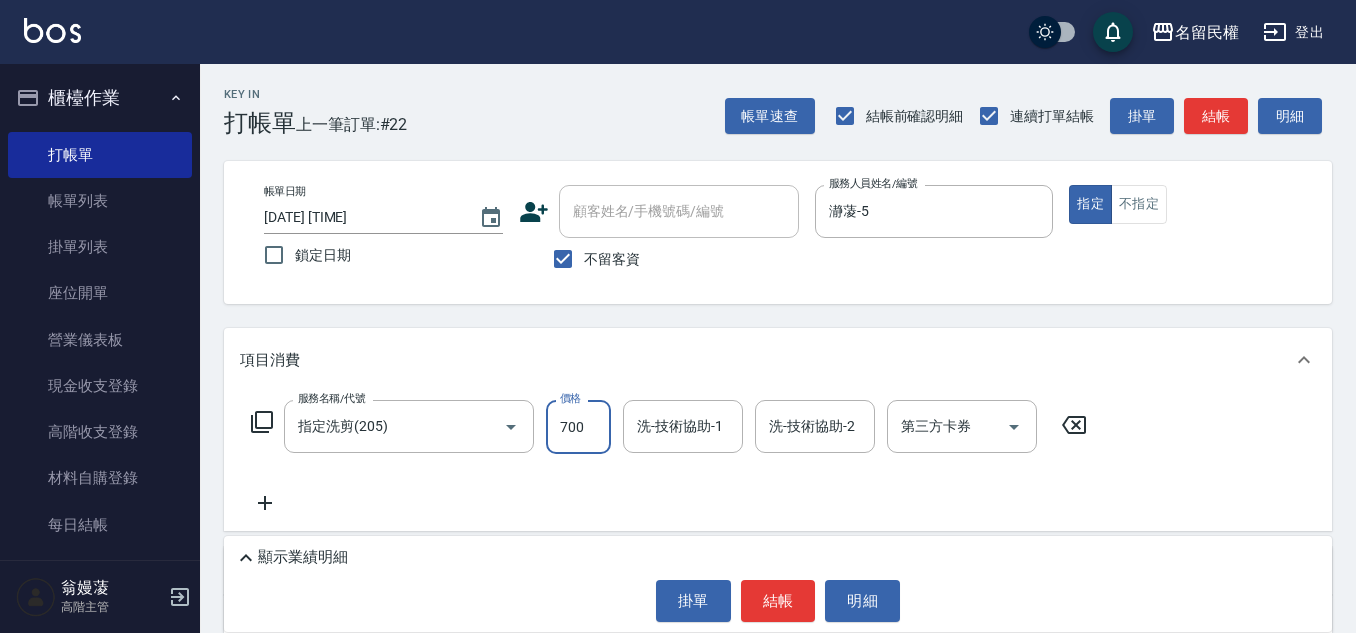 type on "700" 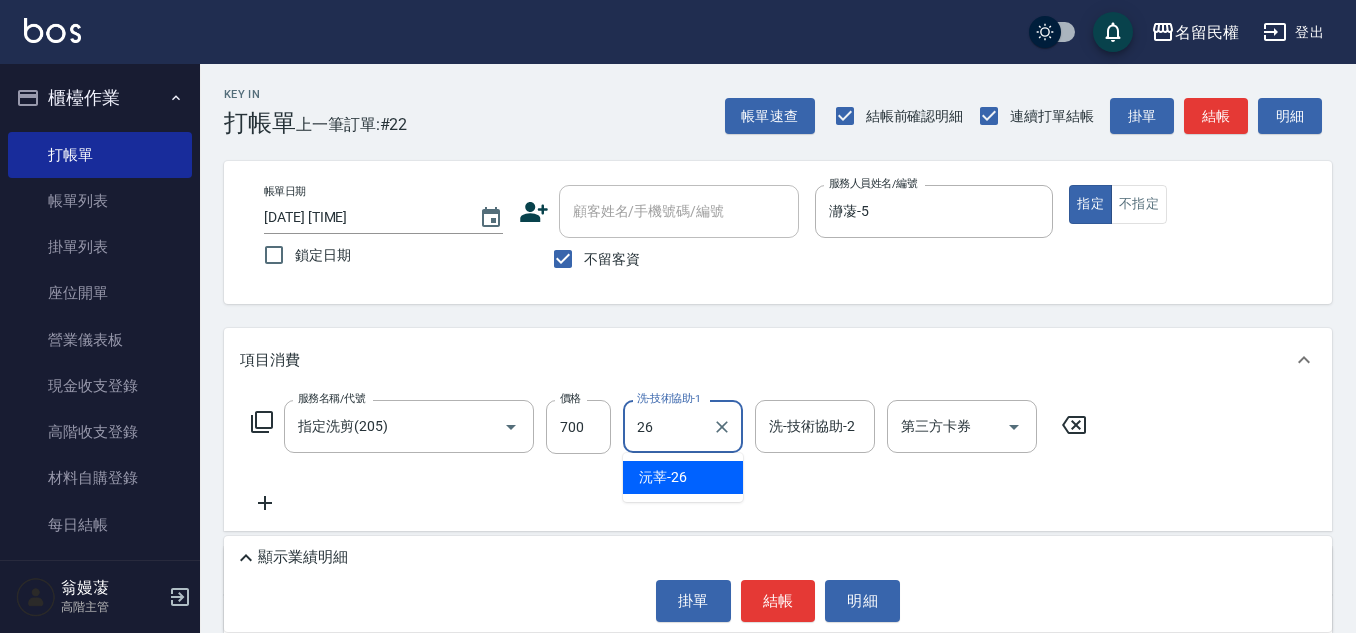 type on "沅莘-26" 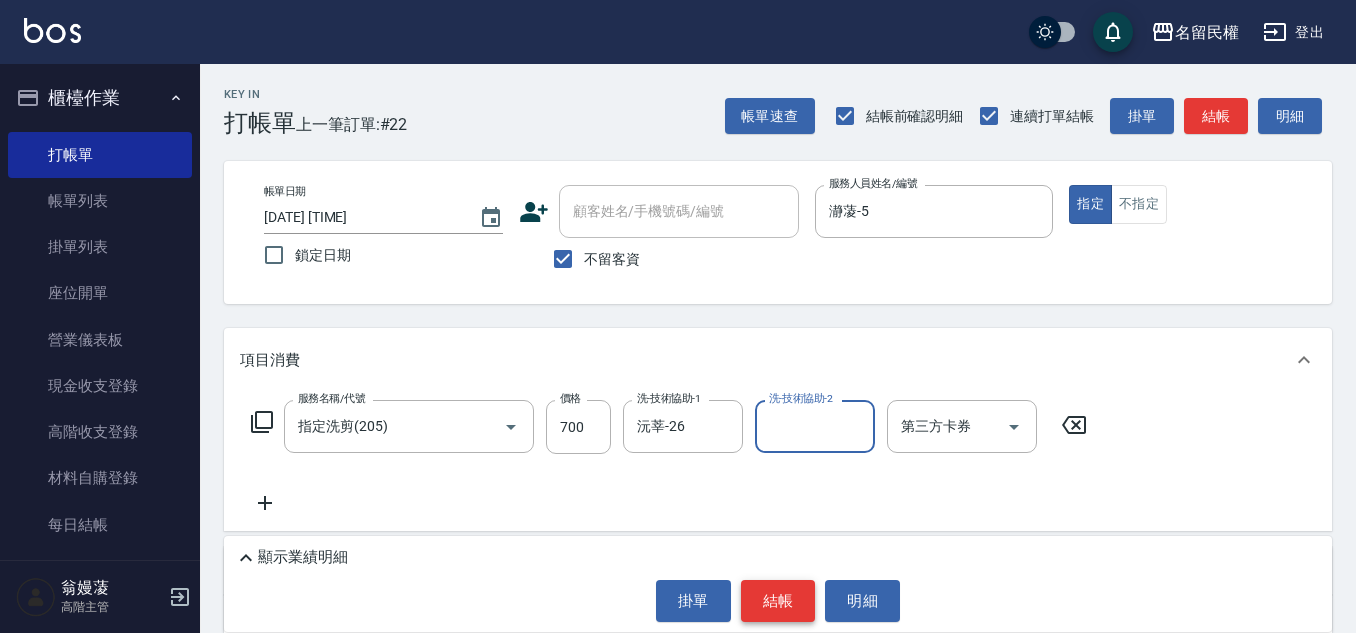 click on "結帳" at bounding box center [778, 601] 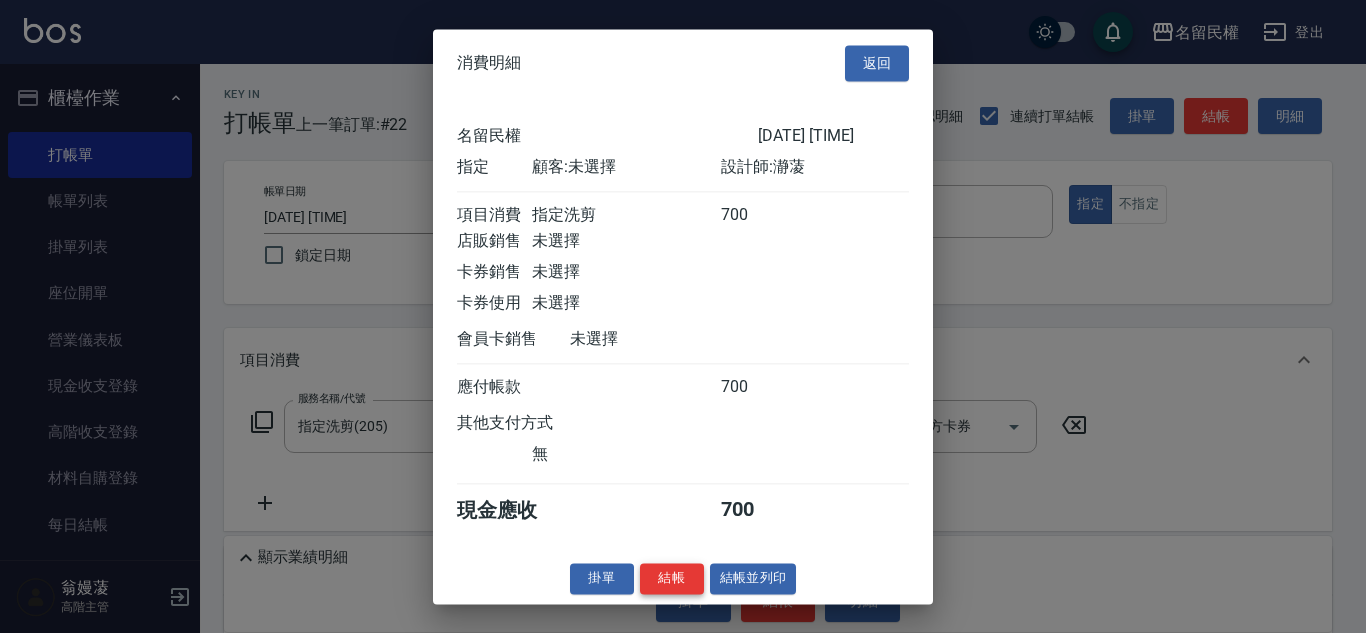 click on "結帳" at bounding box center [672, 578] 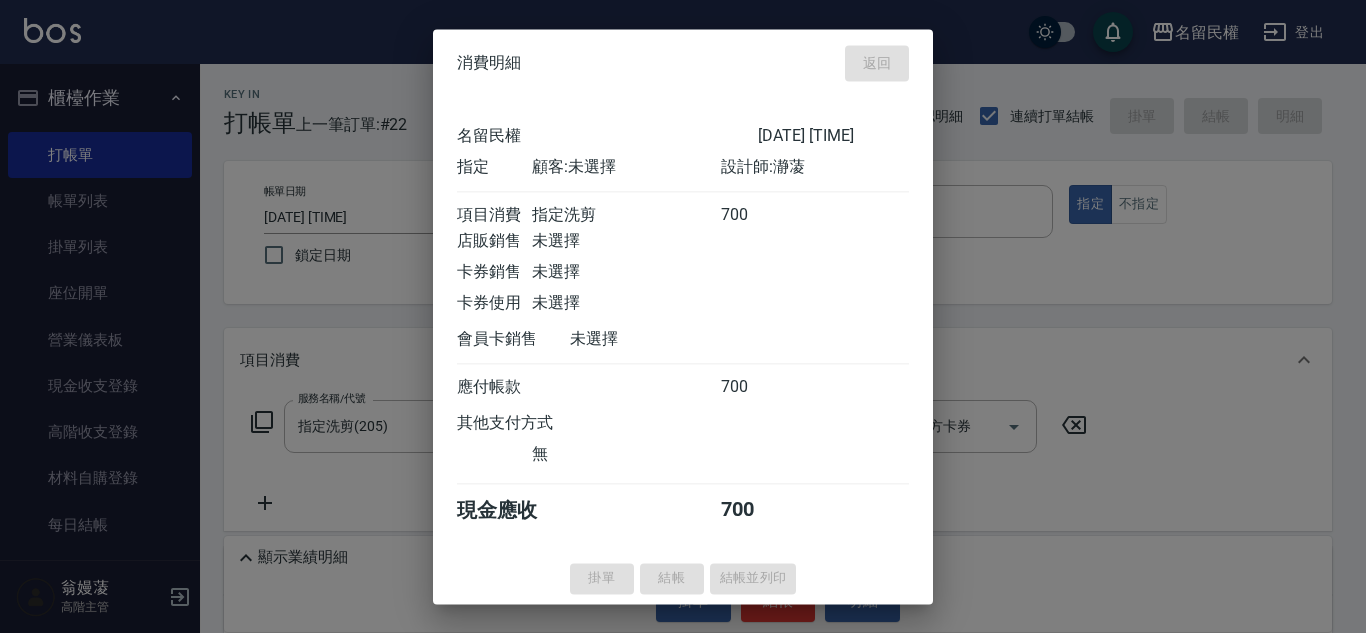 type on "[DATE] [TIME]" 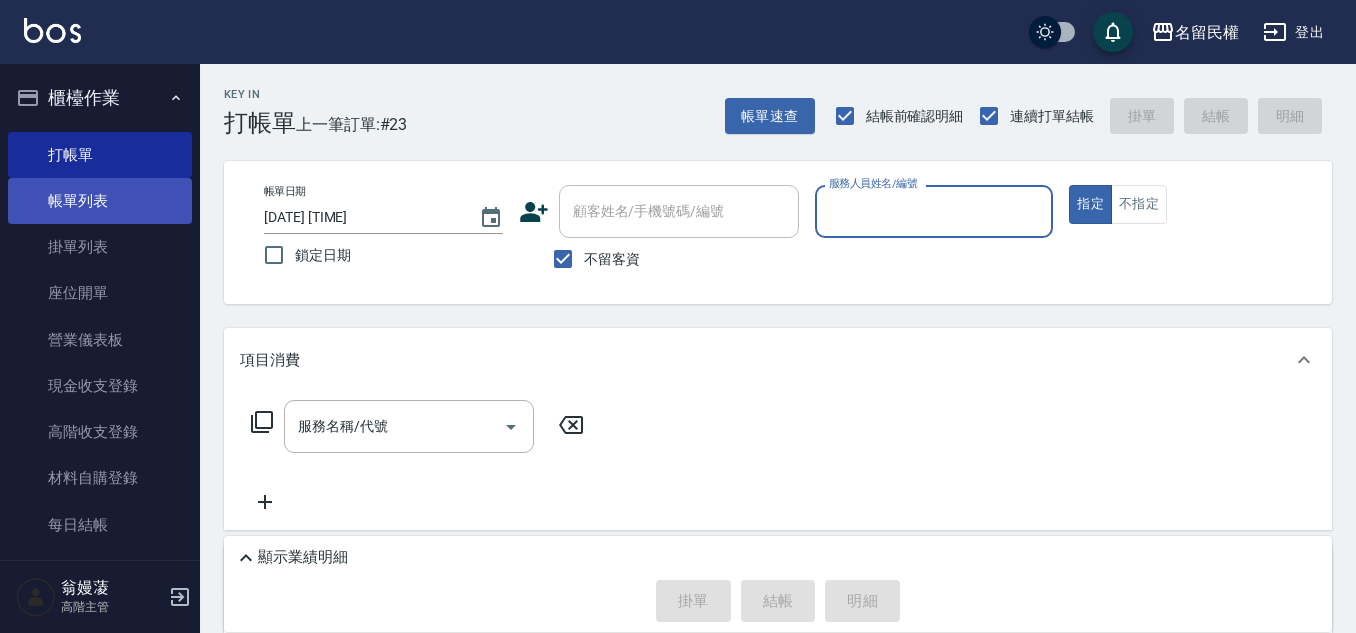 click on "帳單列表" at bounding box center [100, 201] 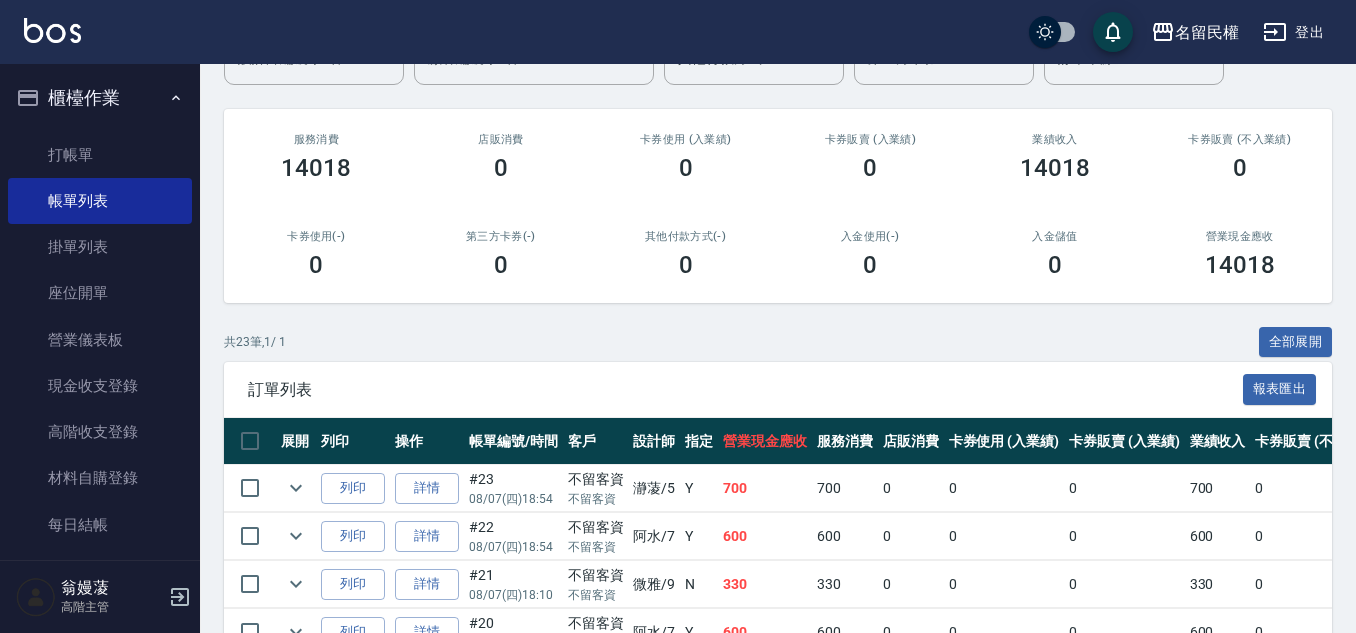 scroll, scrollTop: 0, scrollLeft: 0, axis: both 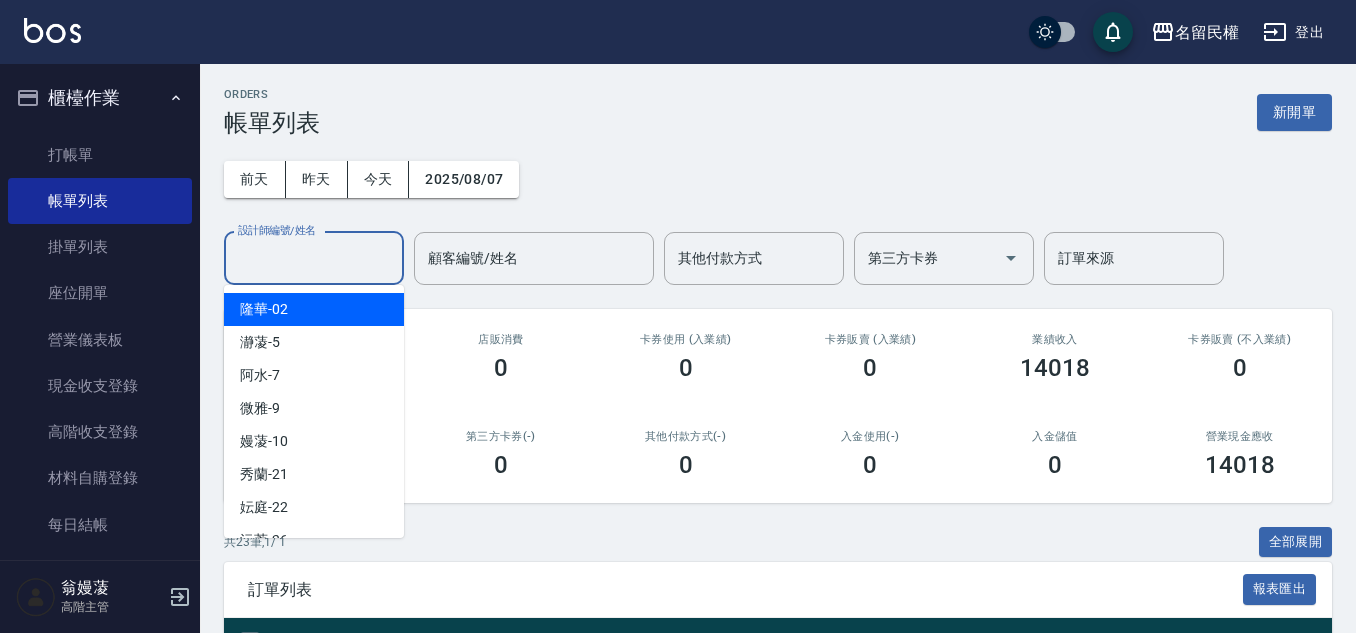 click on "設計師編號/姓名" at bounding box center (314, 258) 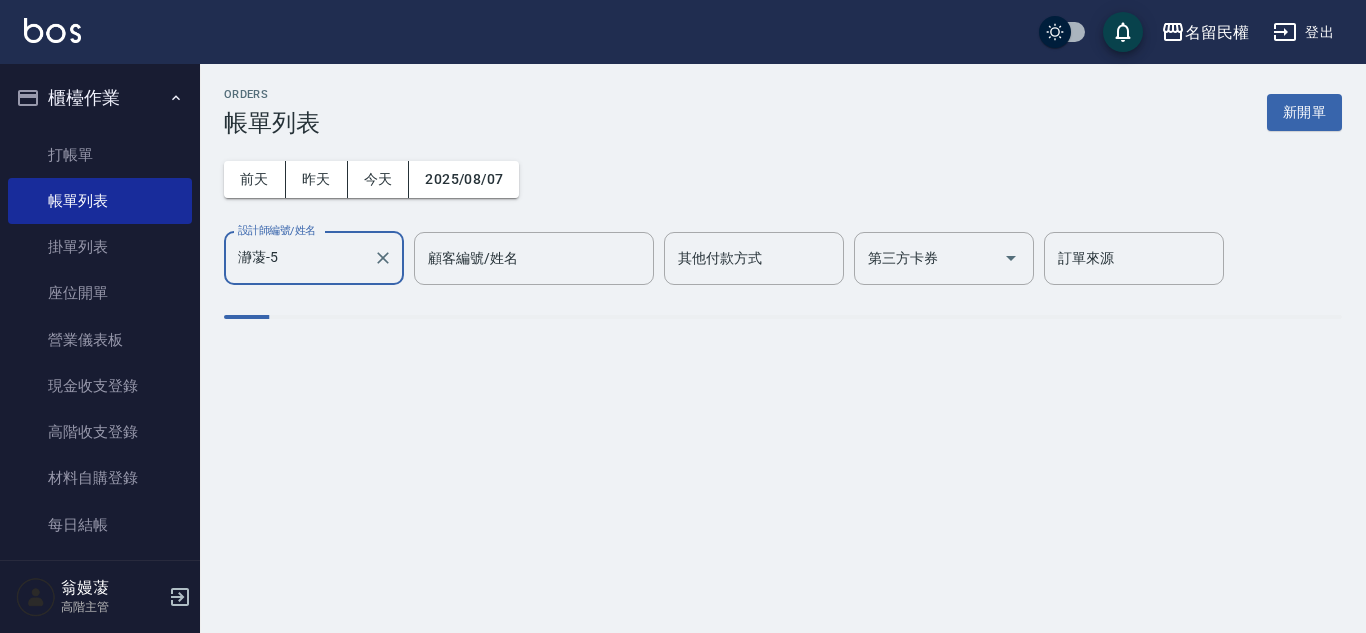 type on "瀞蓤-5" 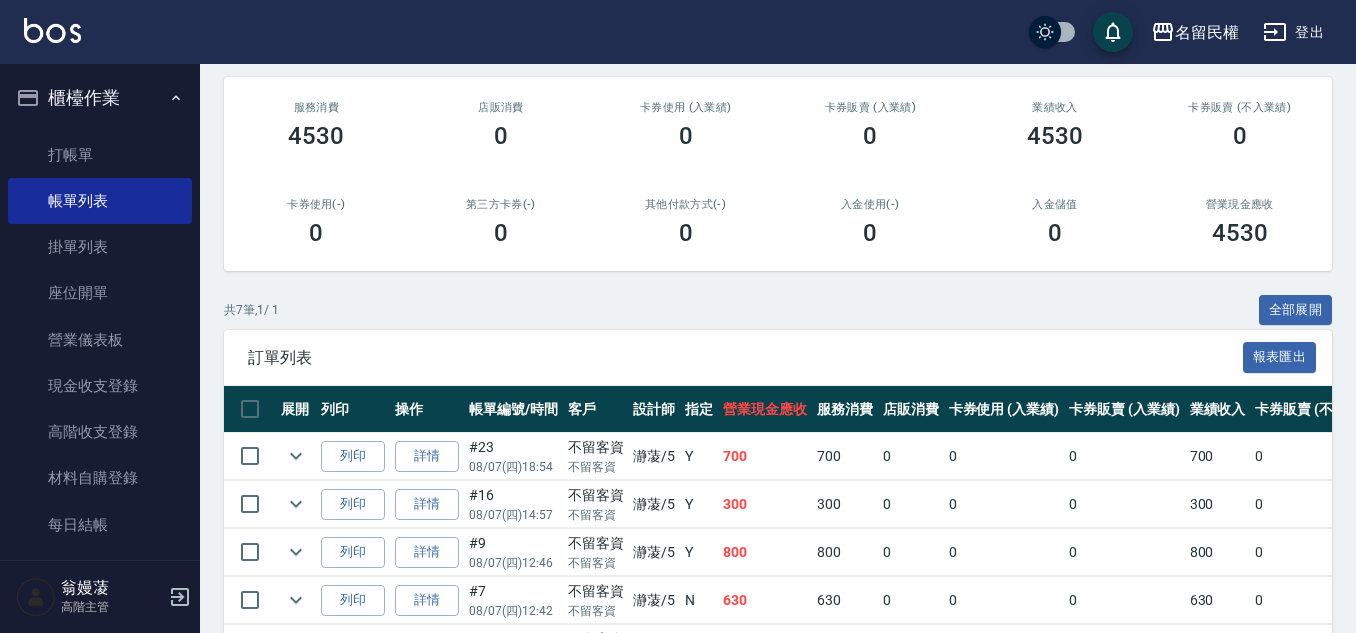 scroll, scrollTop: 0, scrollLeft: 0, axis: both 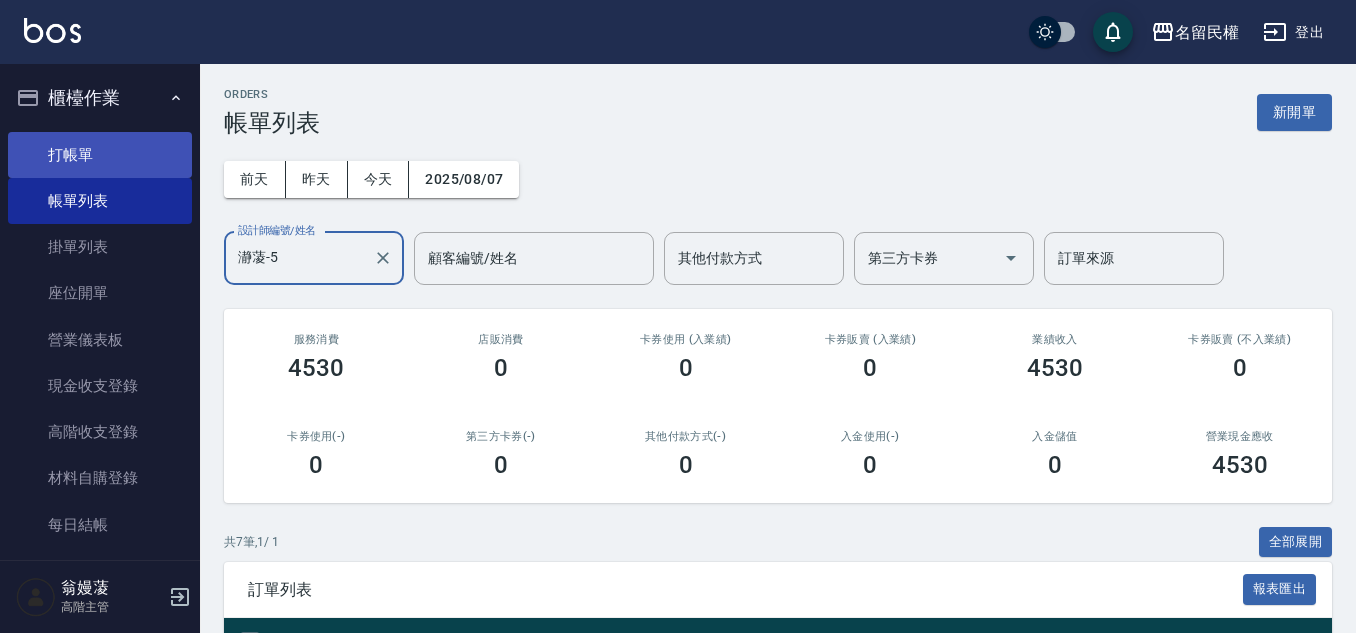 click on "打帳單" at bounding box center [100, 155] 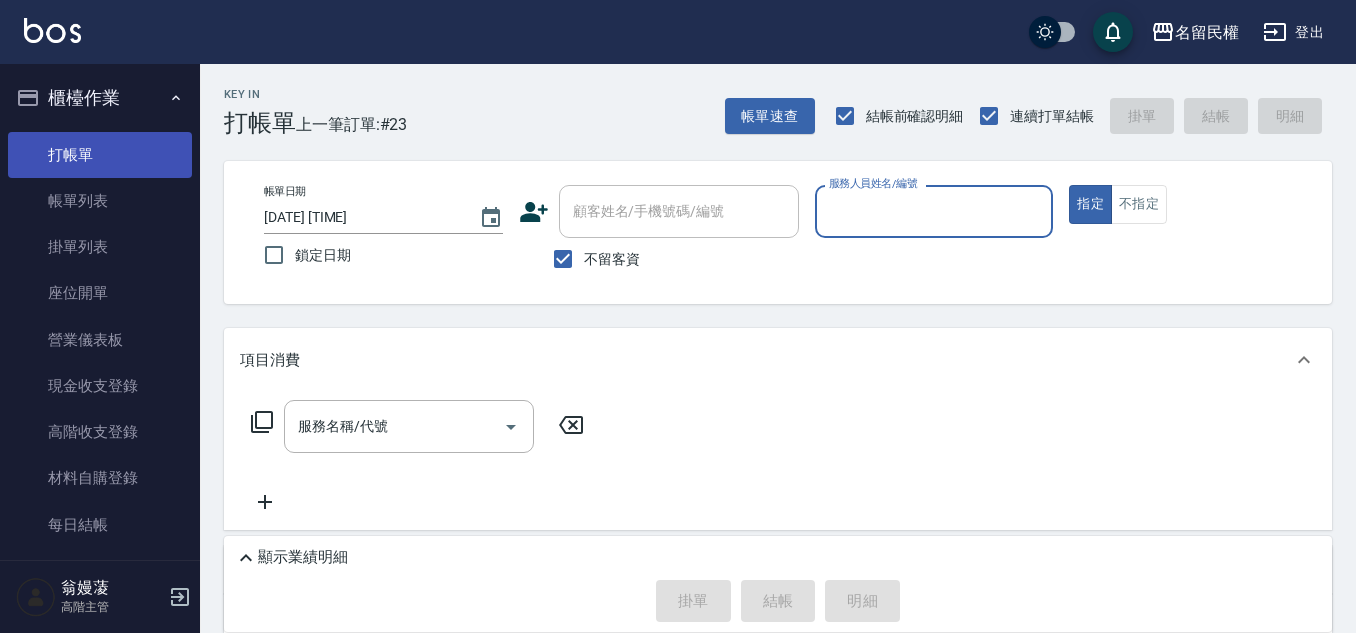 click on "打帳單" at bounding box center (100, 155) 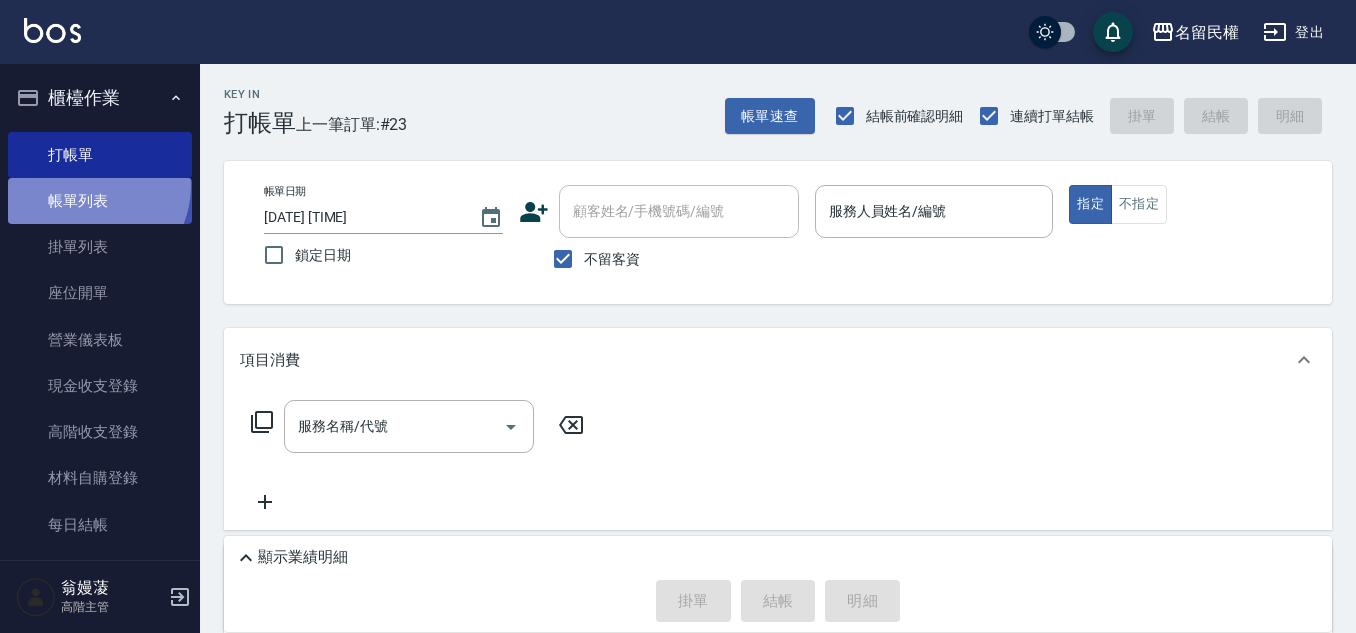 click on "帳單列表" at bounding box center [100, 201] 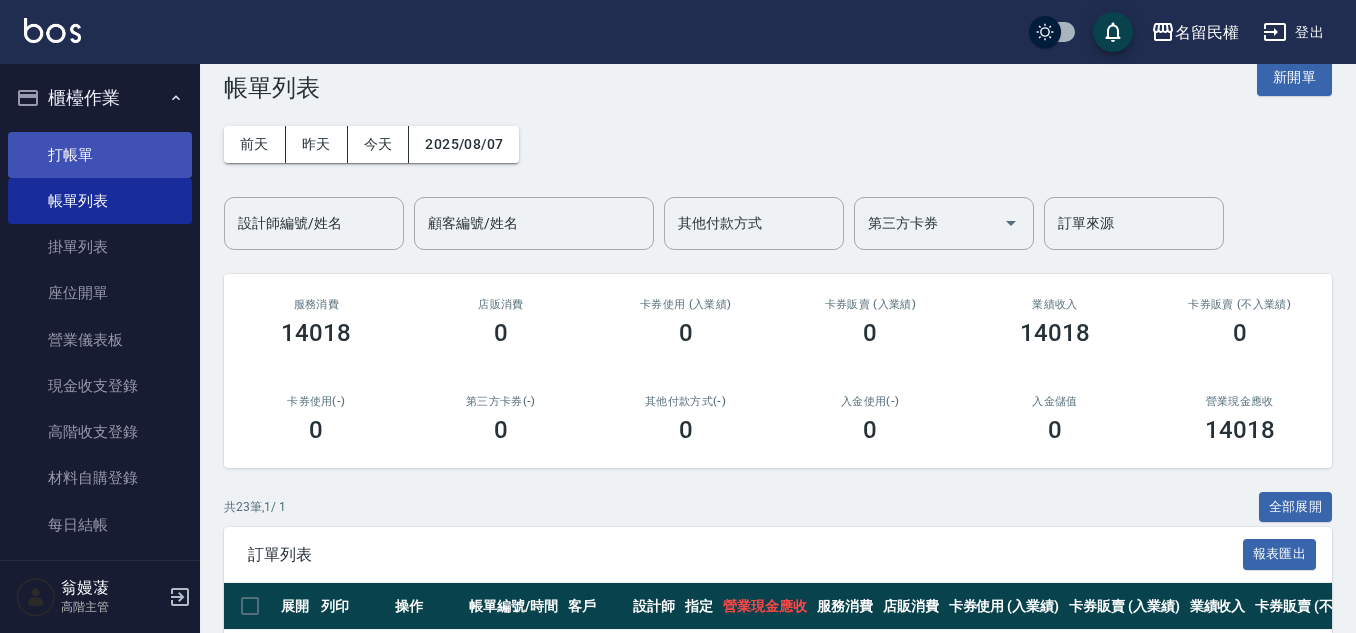 scroll, scrollTop: 0, scrollLeft: 0, axis: both 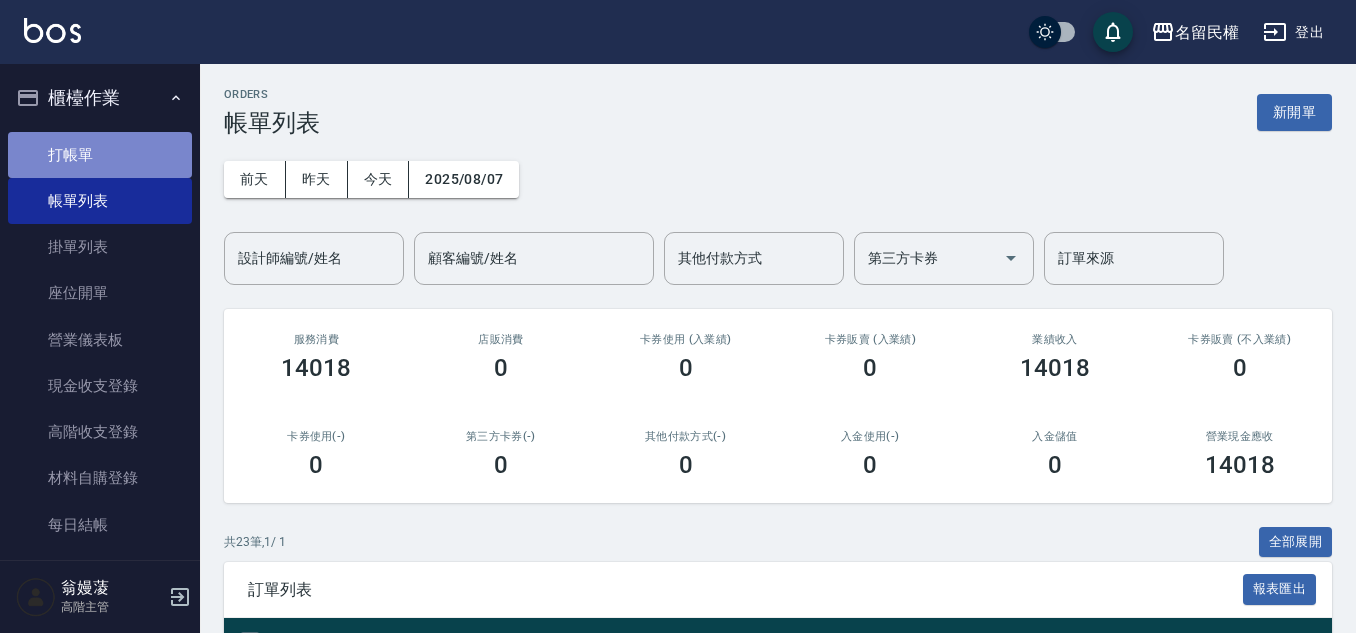 click on "打帳單" at bounding box center (100, 155) 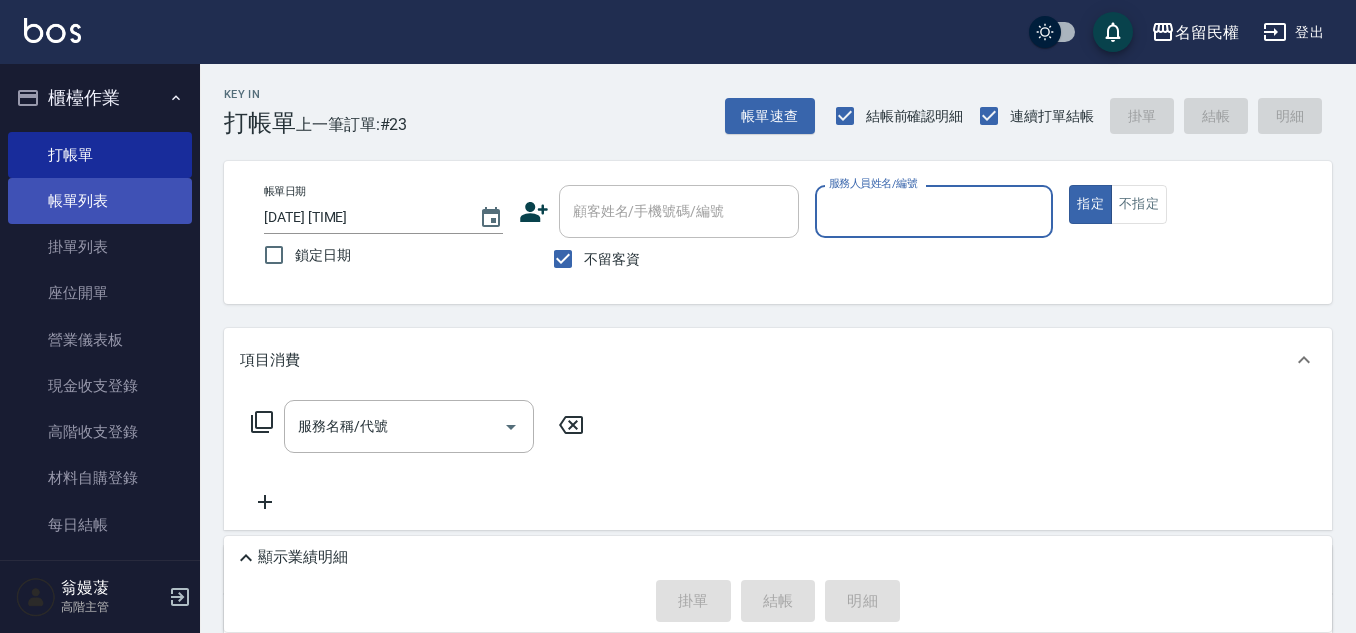 click on "帳單列表" at bounding box center [100, 201] 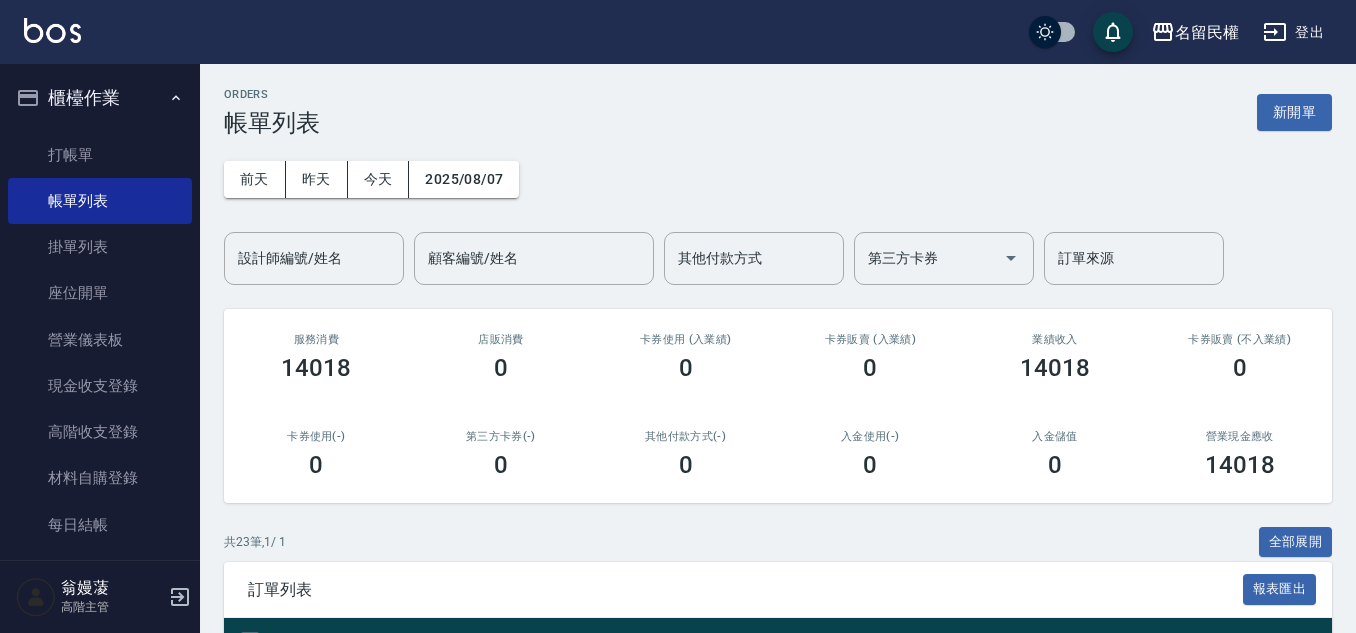 scroll, scrollTop: 400, scrollLeft: 0, axis: vertical 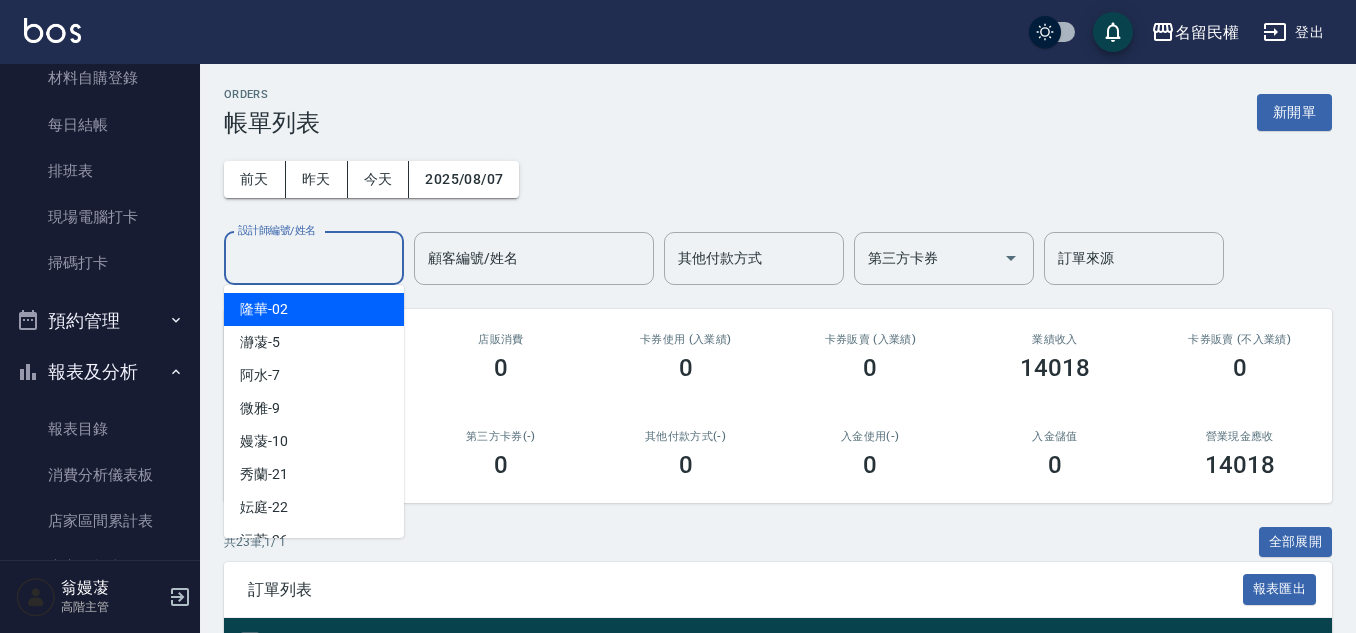 click on "設計師編號/姓名" at bounding box center (314, 258) 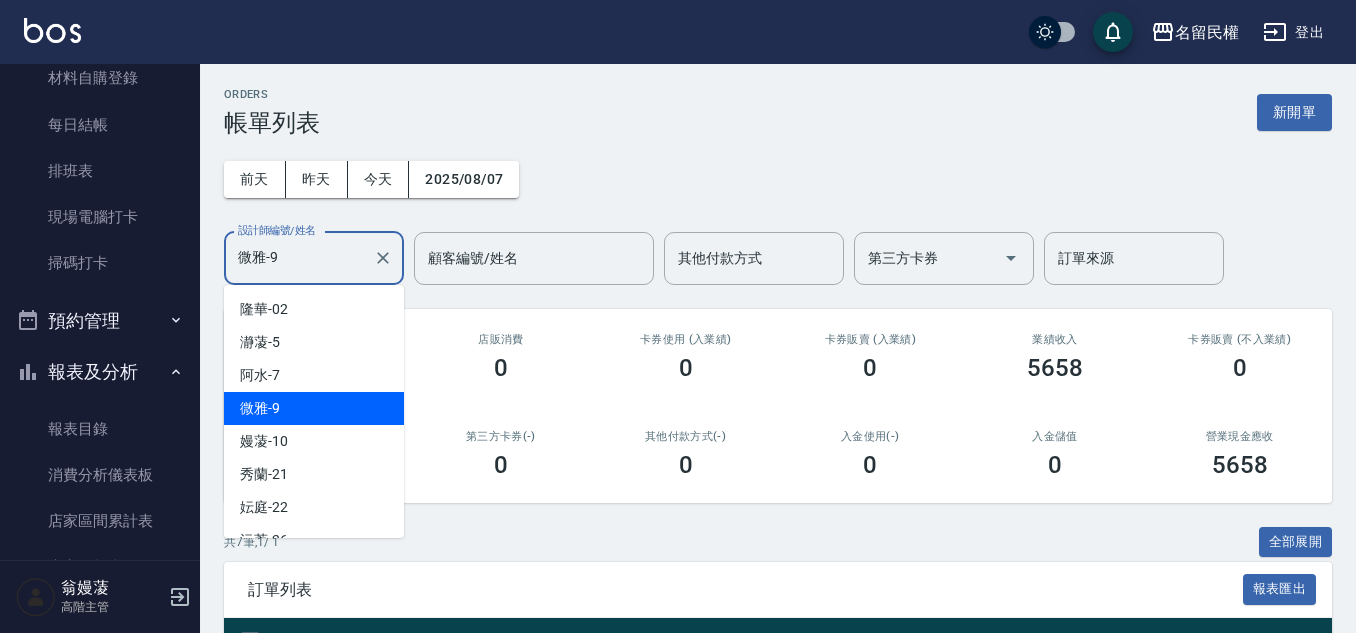 click on "微雅-9" at bounding box center [299, 258] 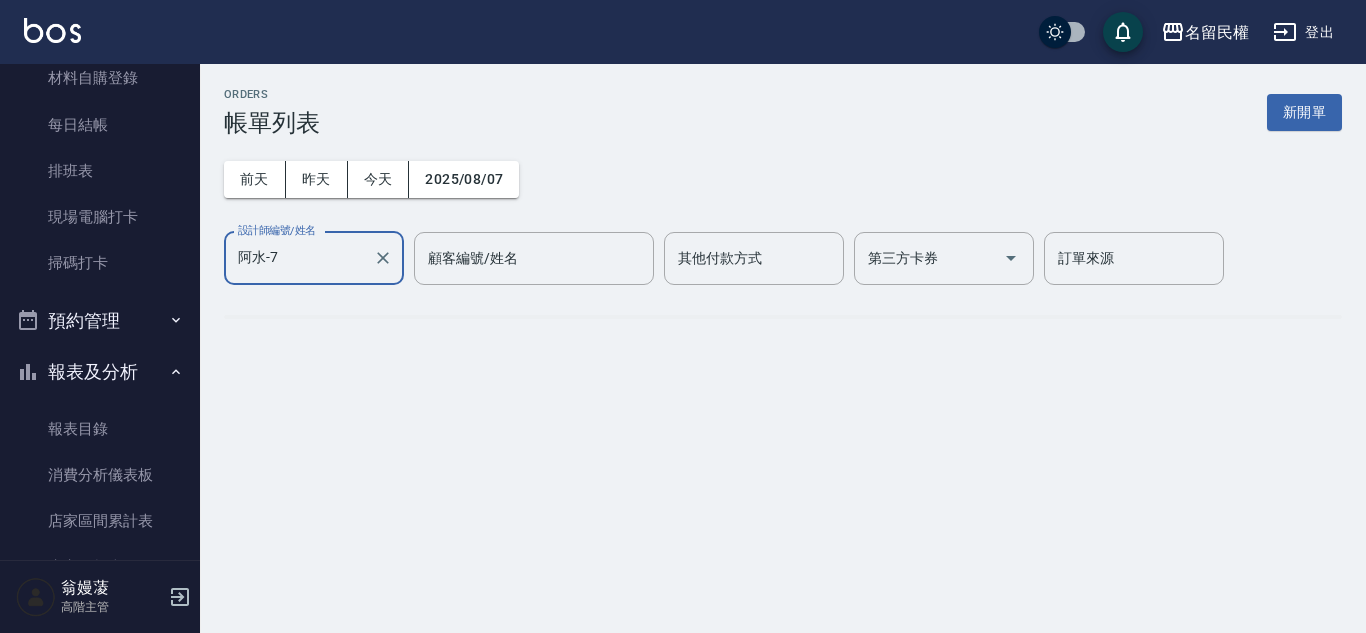 type on "阿水-7" 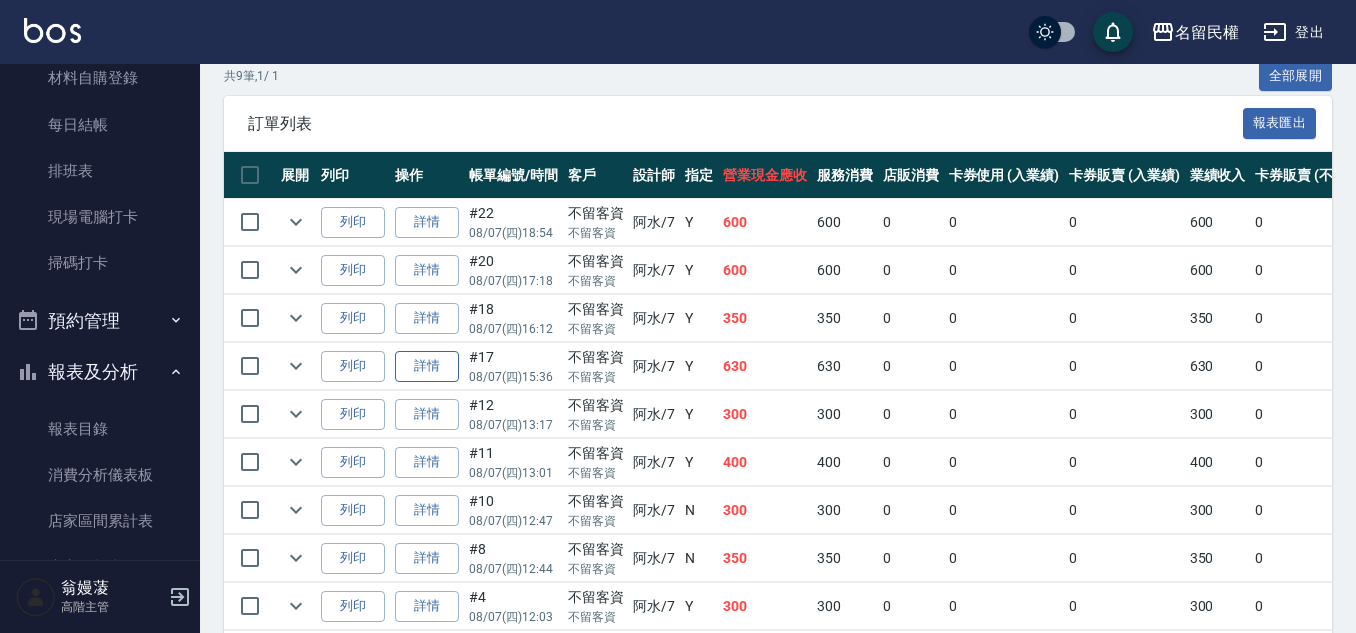 scroll, scrollTop: 500, scrollLeft: 0, axis: vertical 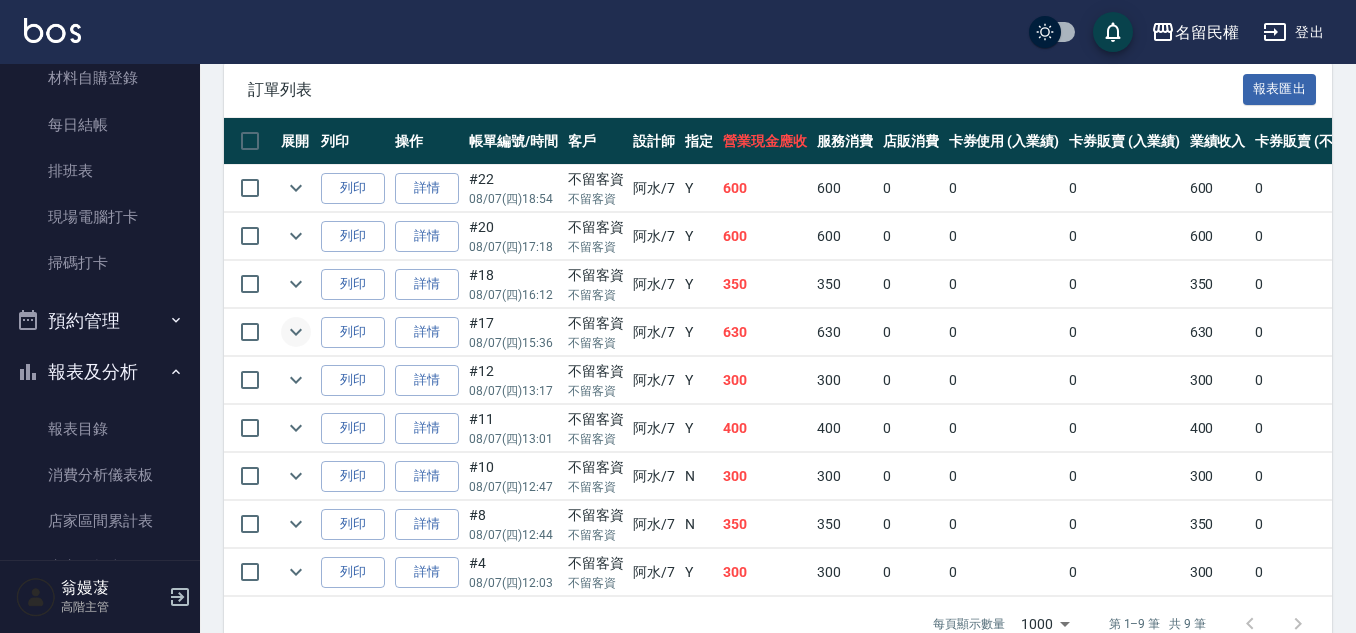 click 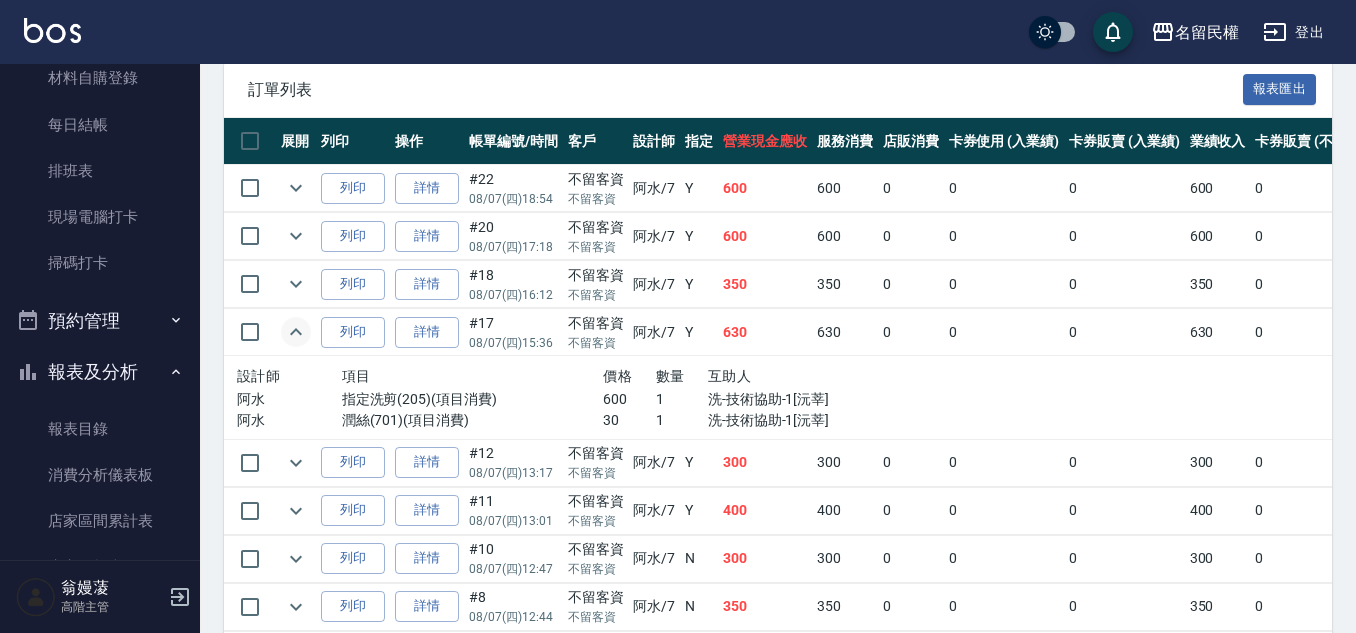 click 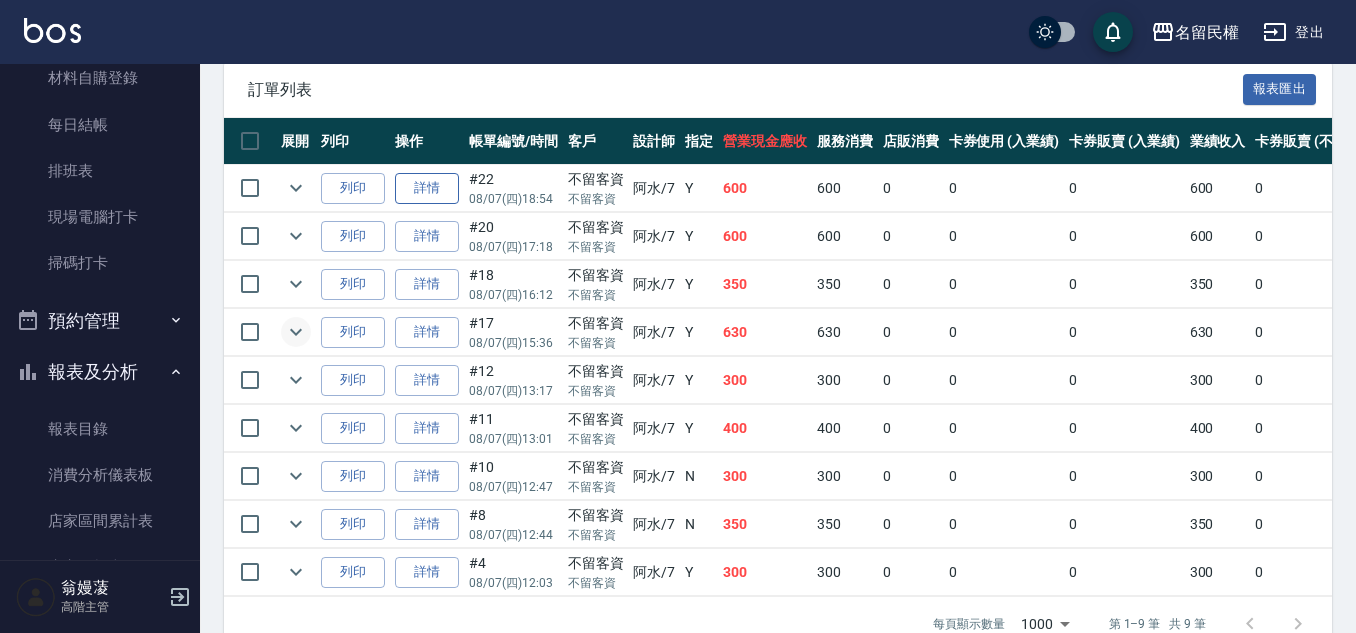 scroll, scrollTop: 200, scrollLeft: 0, axis: vertical 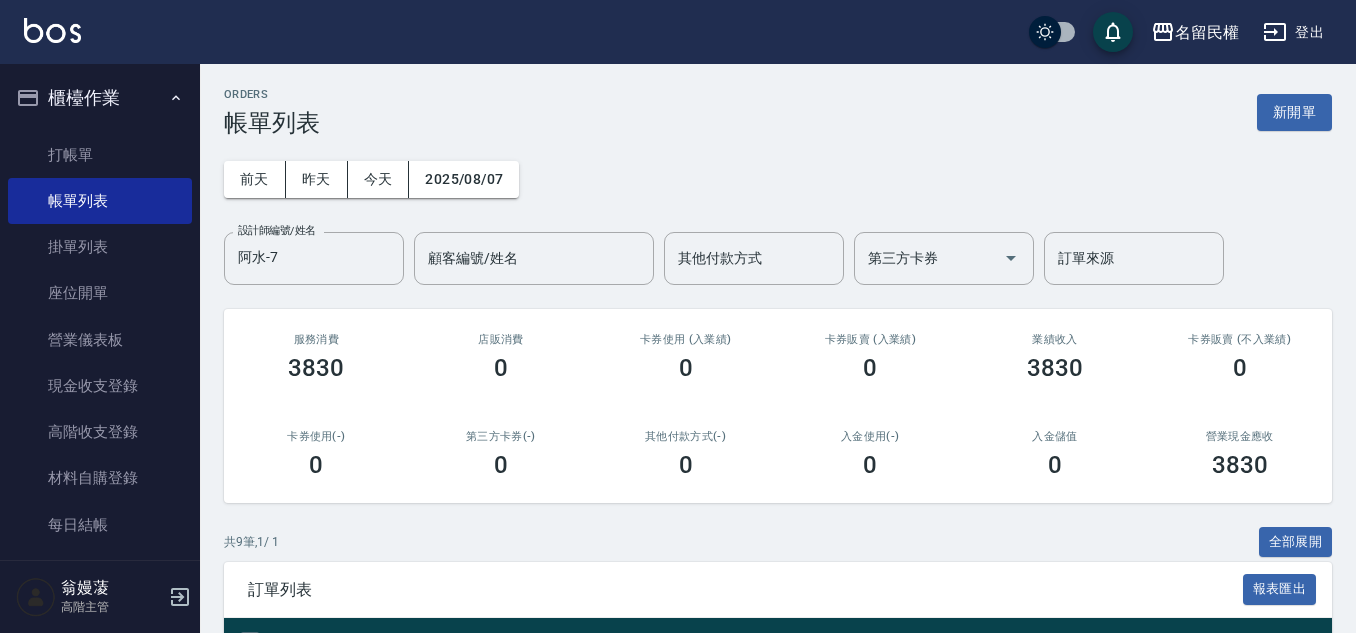 click on "打帳單 帳單列表 掛單列表 座位開單 營業儀表板 現金收支登錄 高階收支登錄 材料自購登錄 每日結帳 排班表 現場電腦打卡 掃碼打卡" at bounding box center [100, 409] 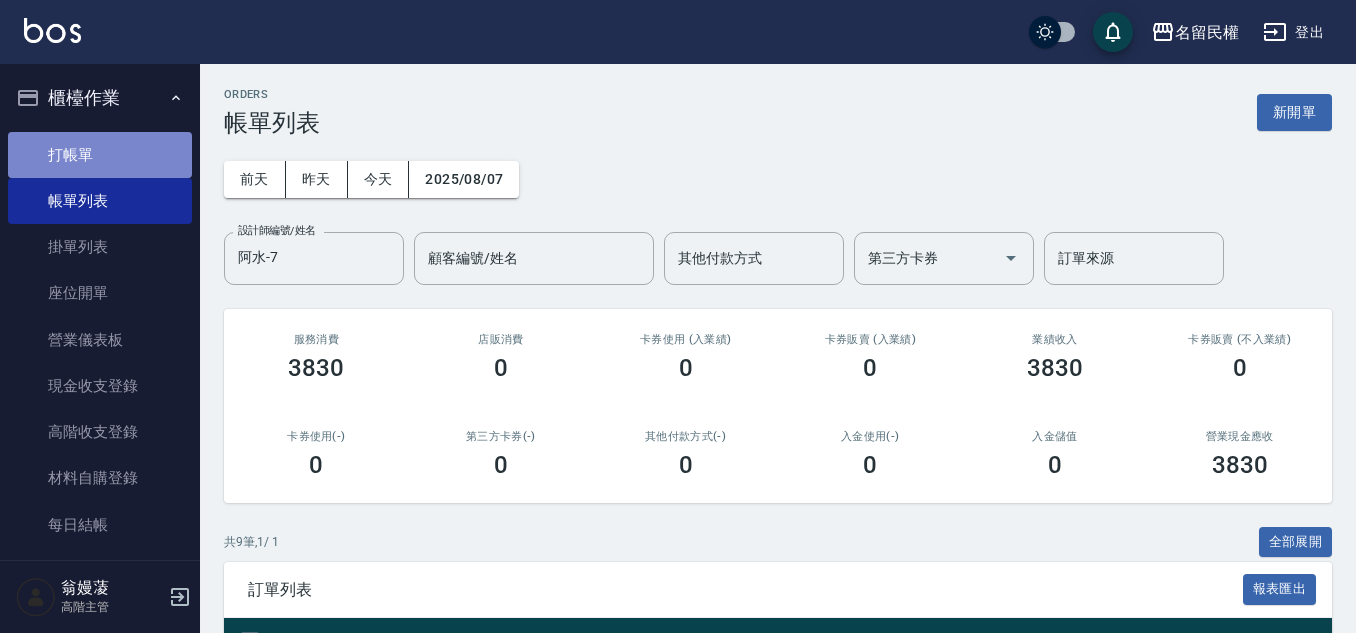 click on "打帳單" at bounding box center (100, 155) 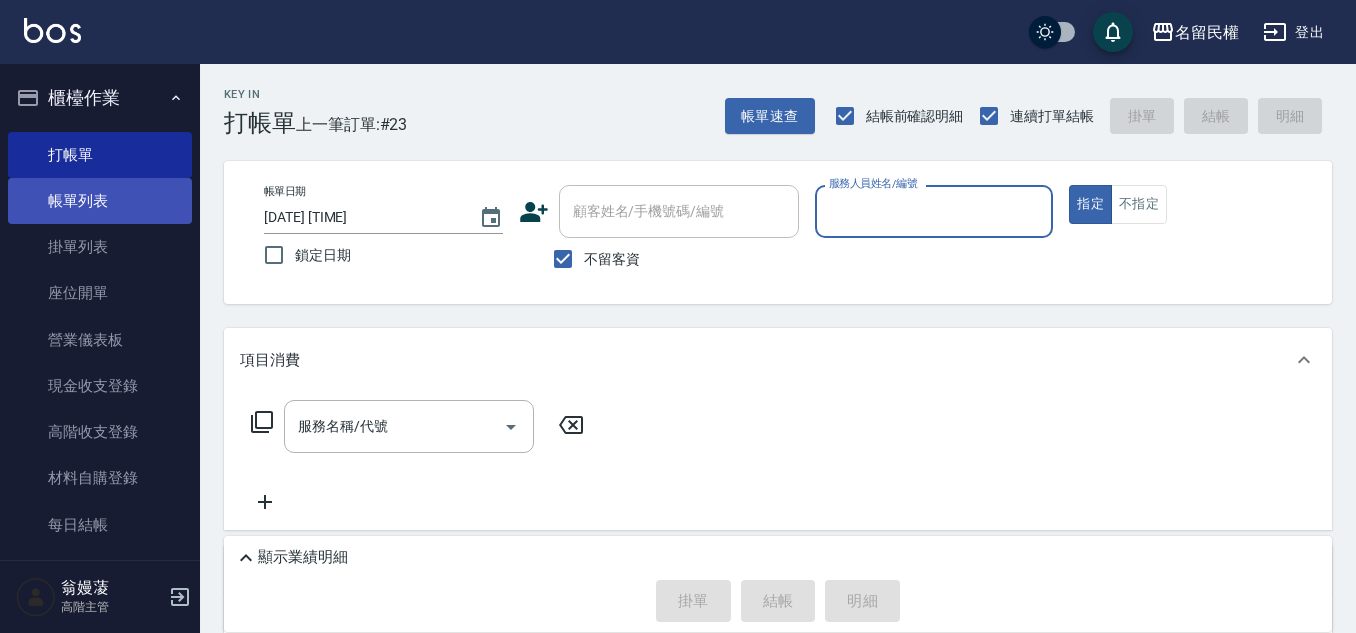 click on "帳單列表" at bounding box center [100, 201] 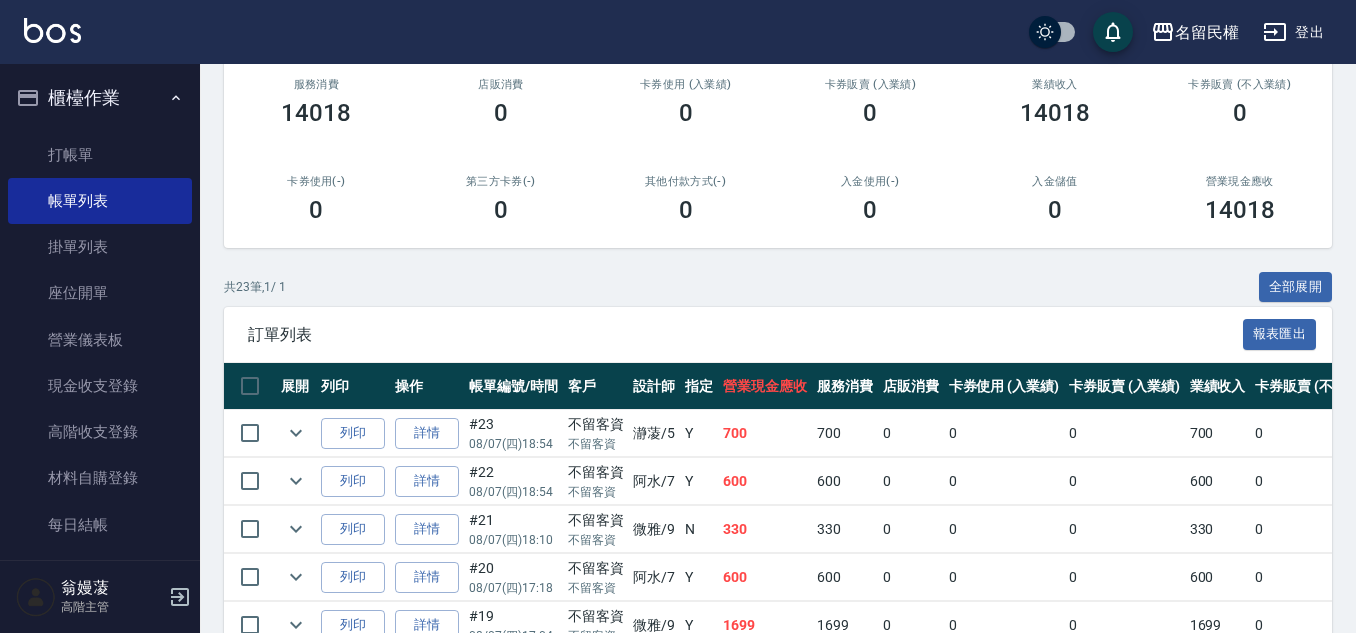scroll, scrollTop: 0, scrollLeft: 0, axis: both 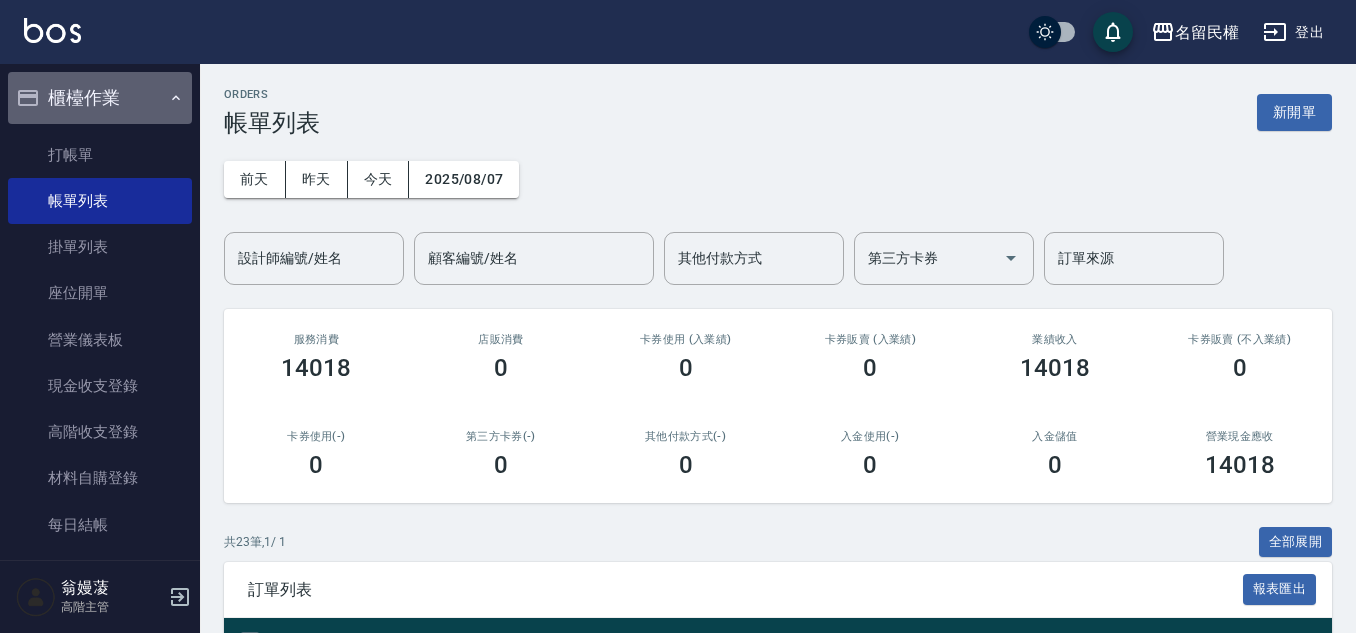 click on "櫃檯作業" at bounding box center [100, 98] 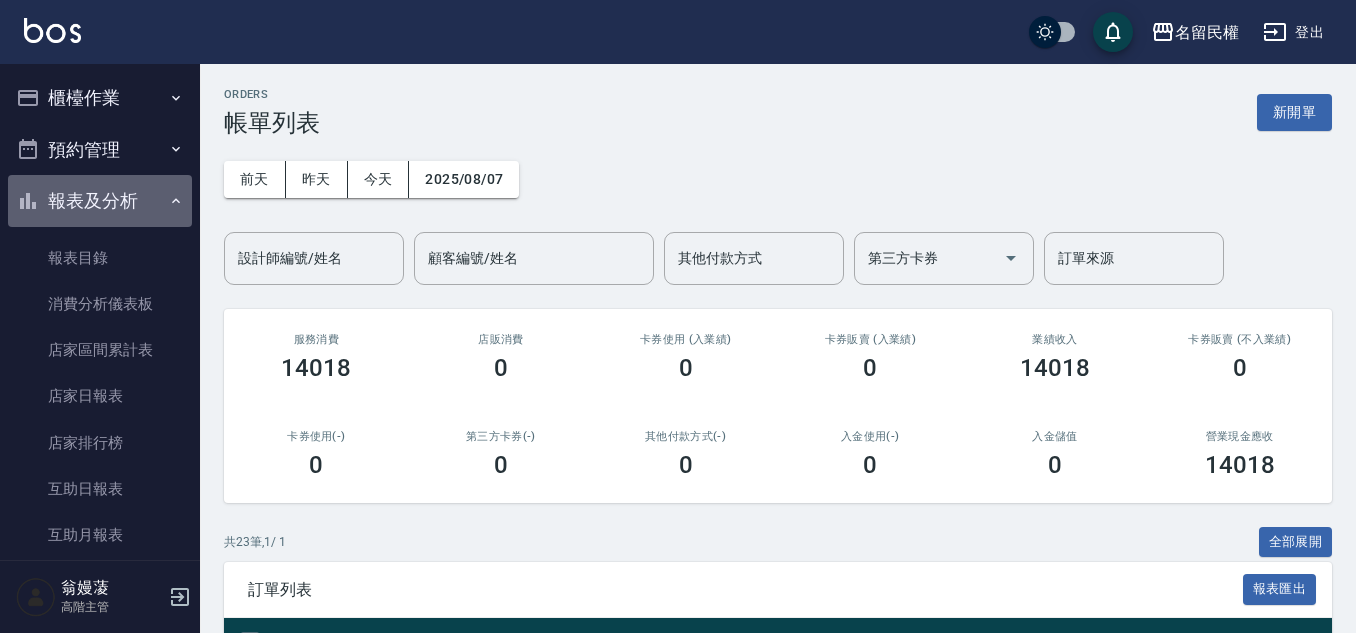 click 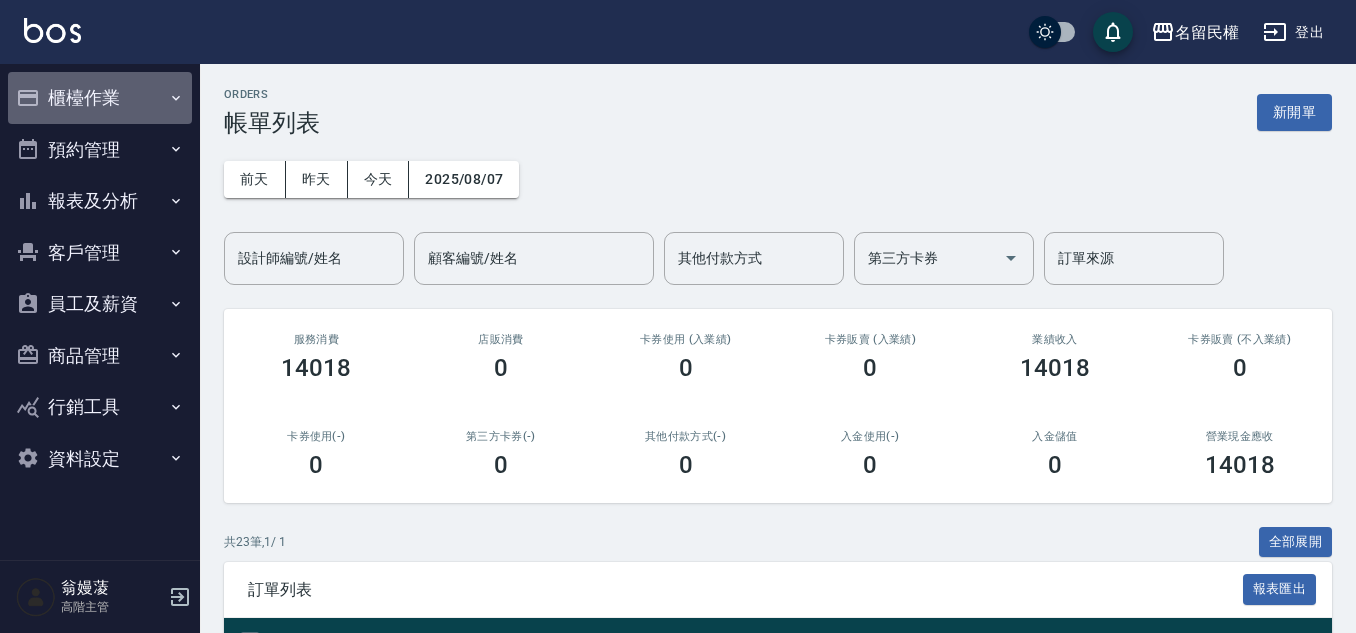 click on "櫃檯作業" at bounding box center (100, 98) 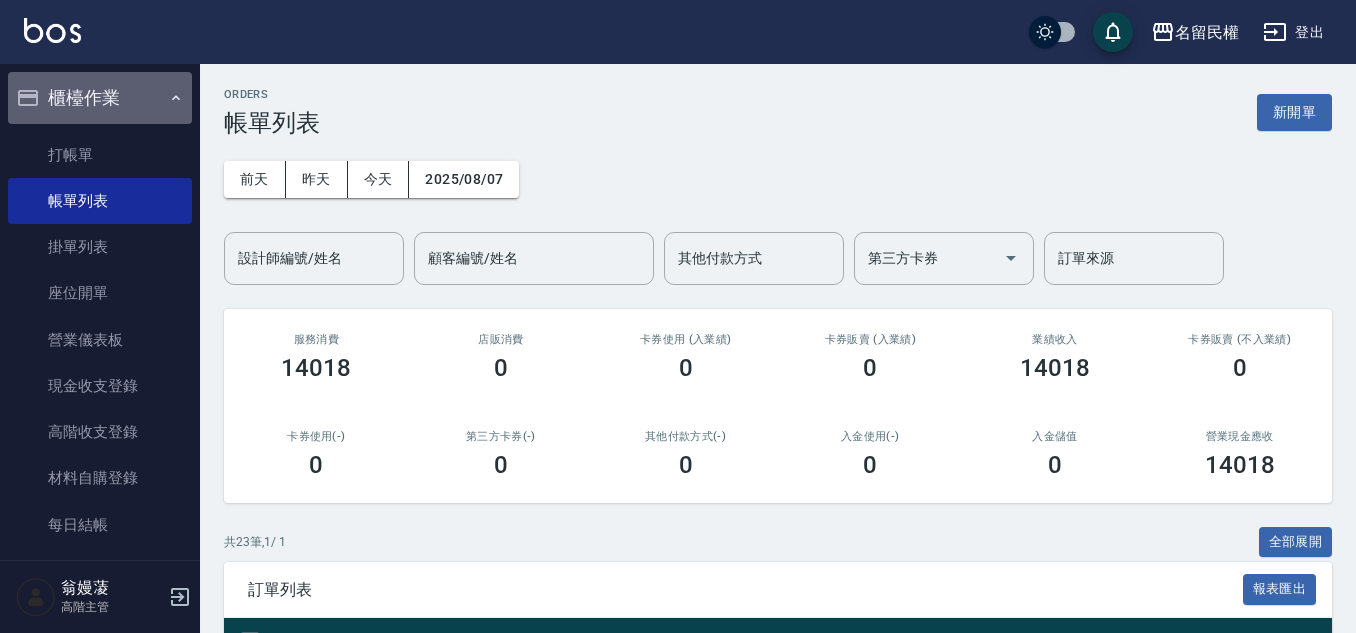 click 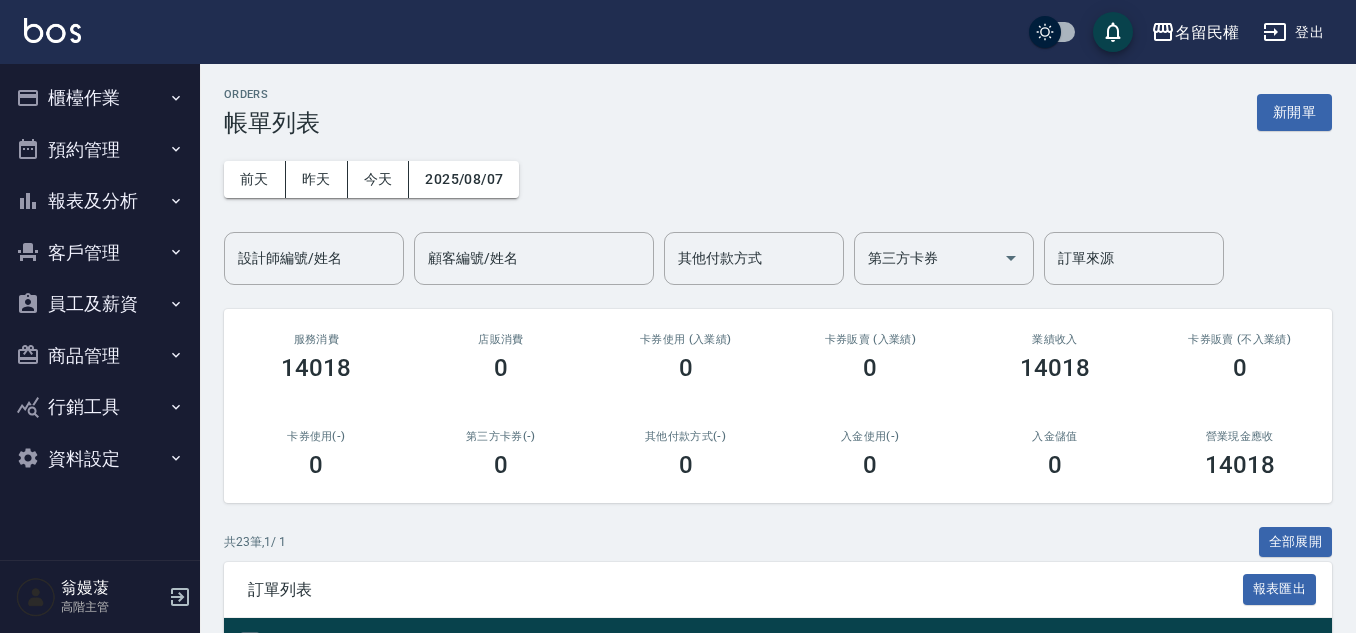 click on "櫃檯作業" at bounding box center [100, 98] 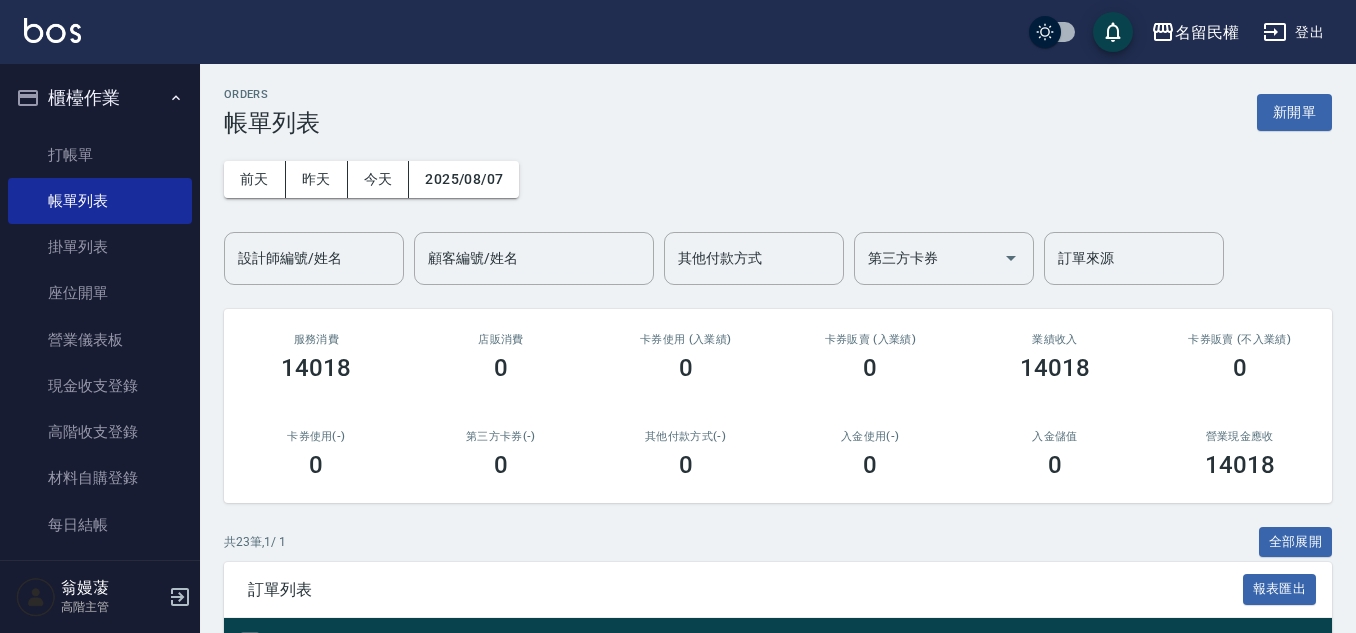 click on "櫃檯作業" at bounding box center [100, 98] 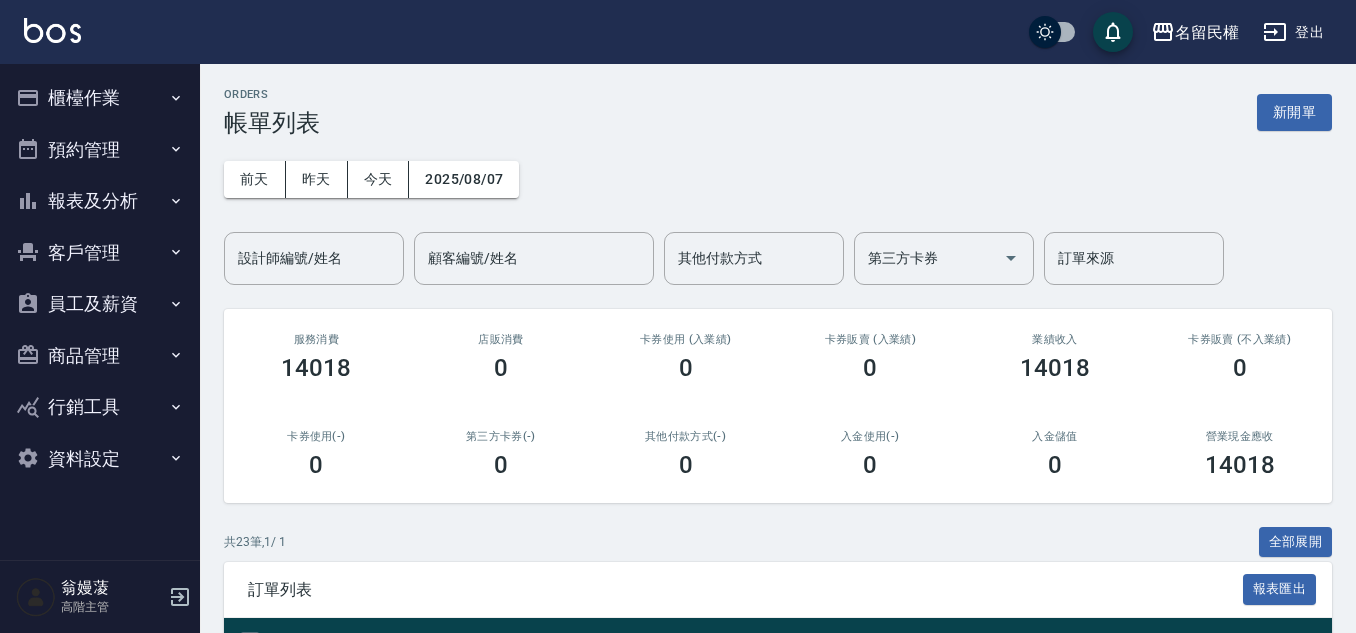 click on "櫃檯作業" at bounding box center [100, 98] 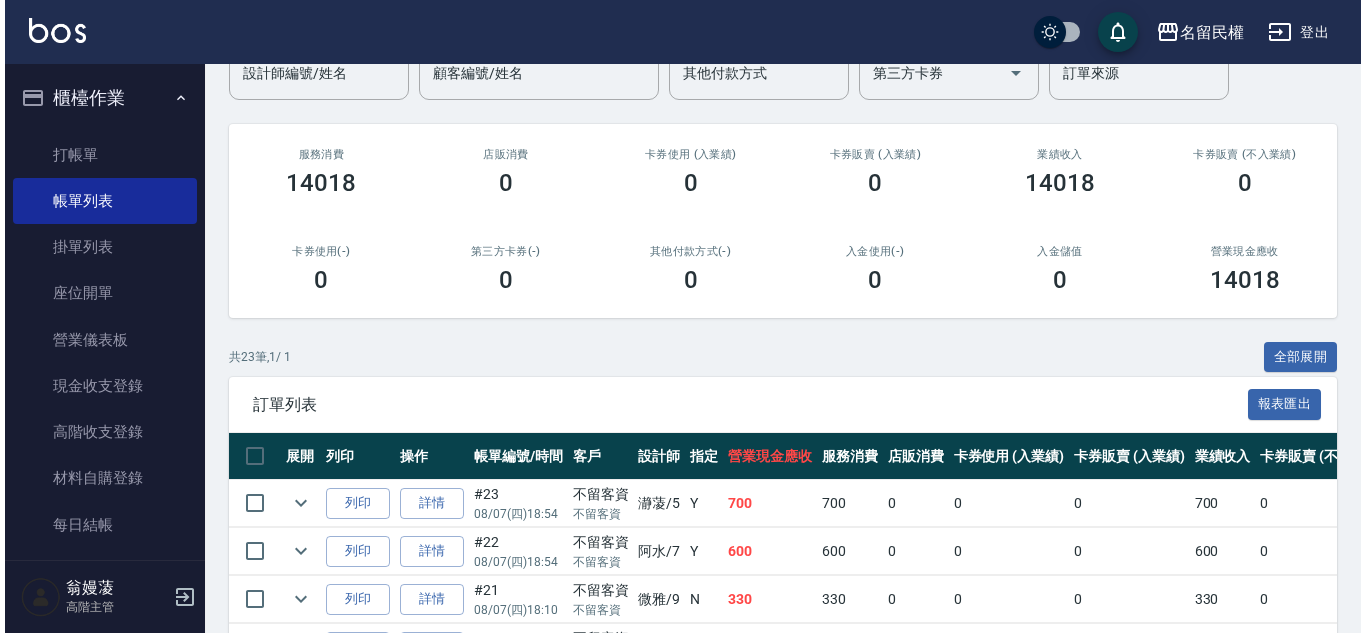 scroll, scrollTop: 0, scrollLeft: 0, axis: both 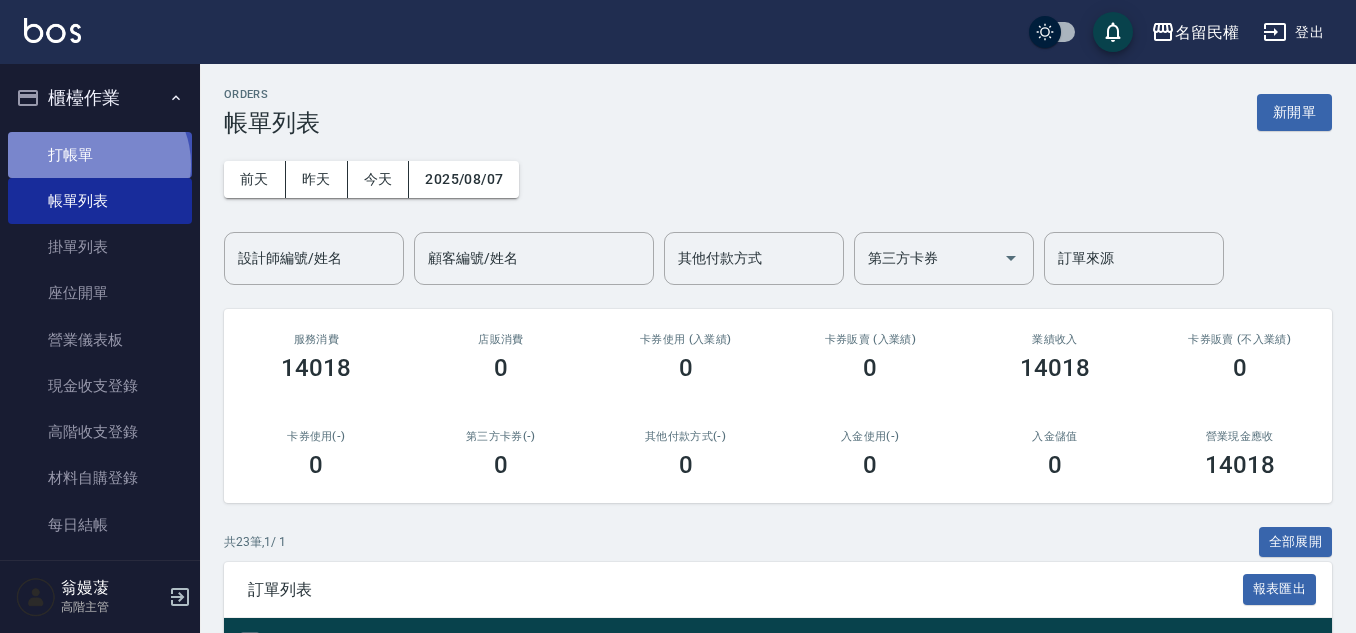 click on "打帳單" at bounding box center [100, 155] 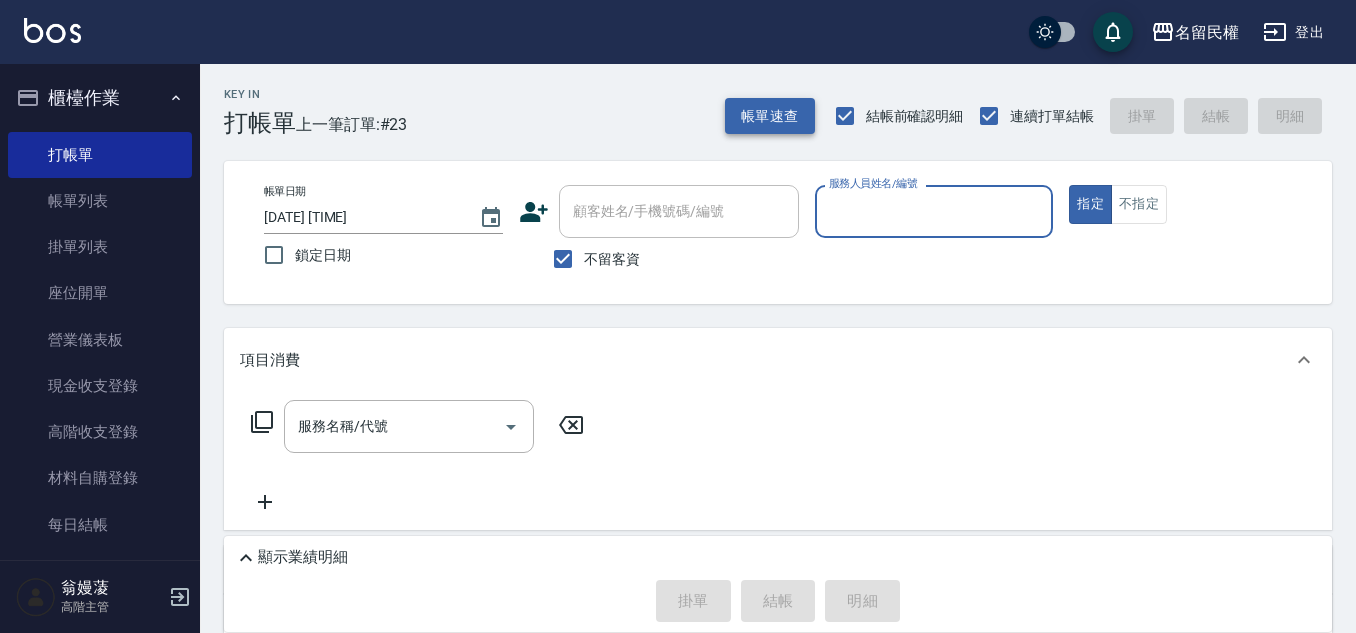 click on "帳單速查" at bounding box center (770, 116) 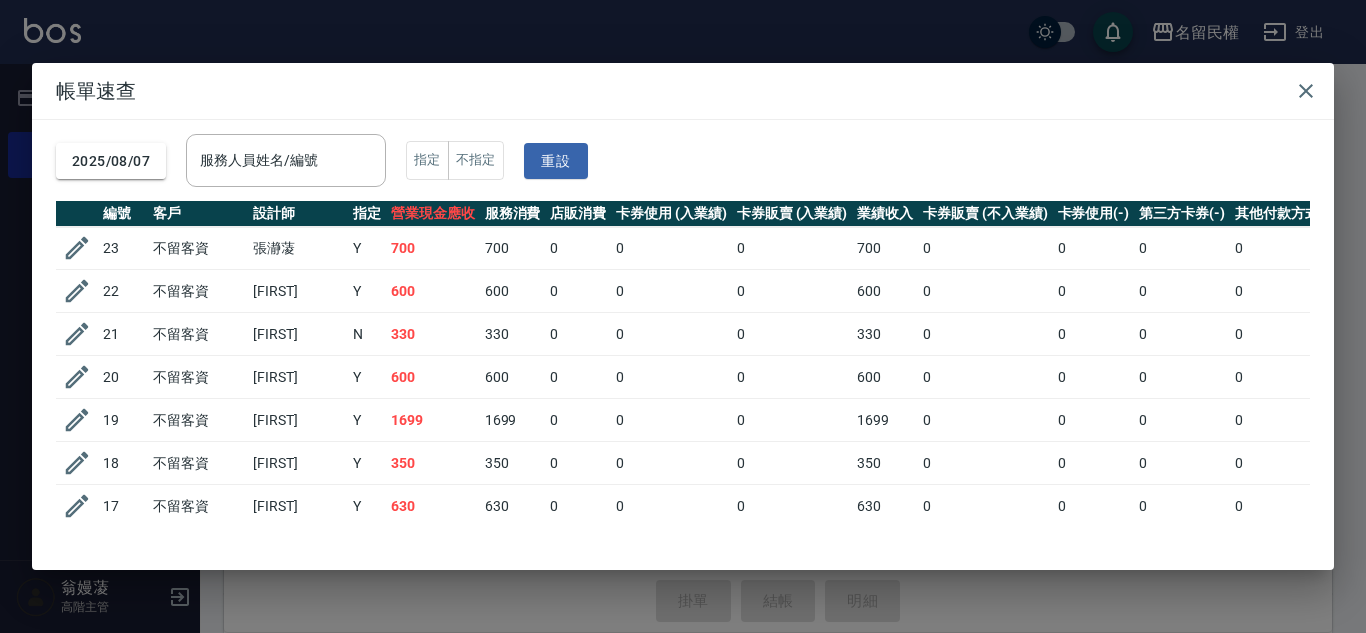 click on "[DATE] 服務人員姓名/編號 服務人員姓名/編號 指定 不指定 重設" at bounding box center (683, 160) 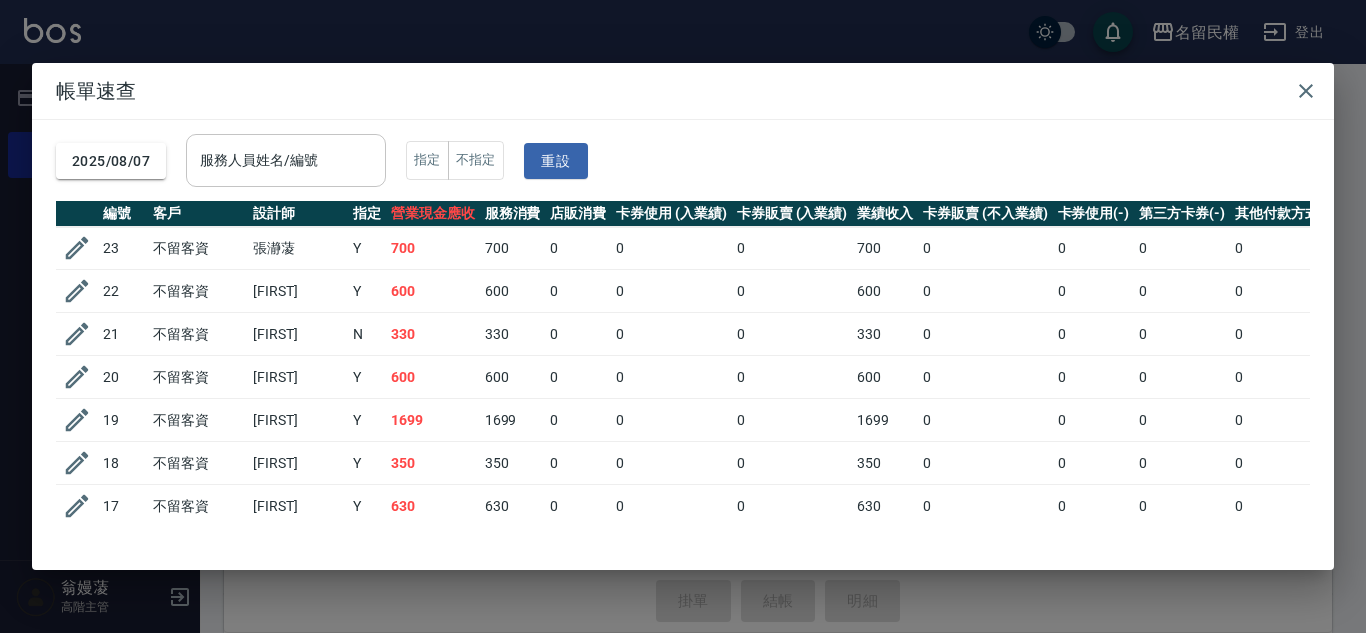 click on "服務人員姓名/編號" at bounding box center [286, 160] 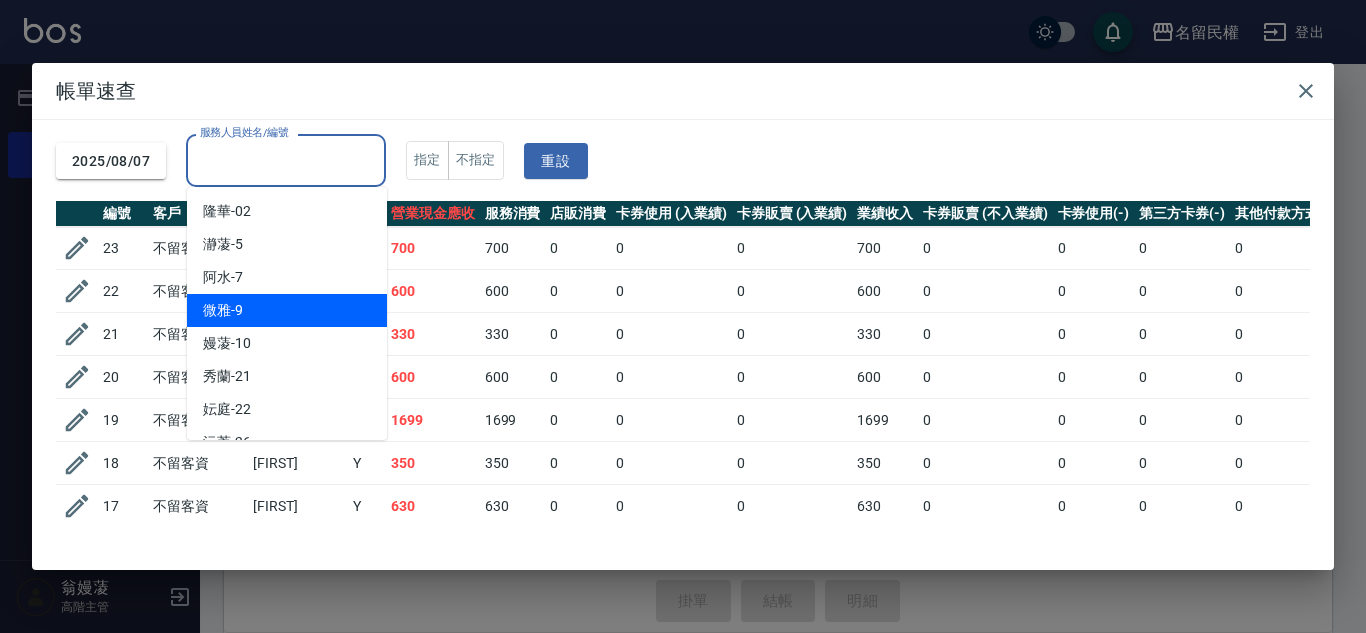 click on "微雅 -9" at bounding box center (287, 310) 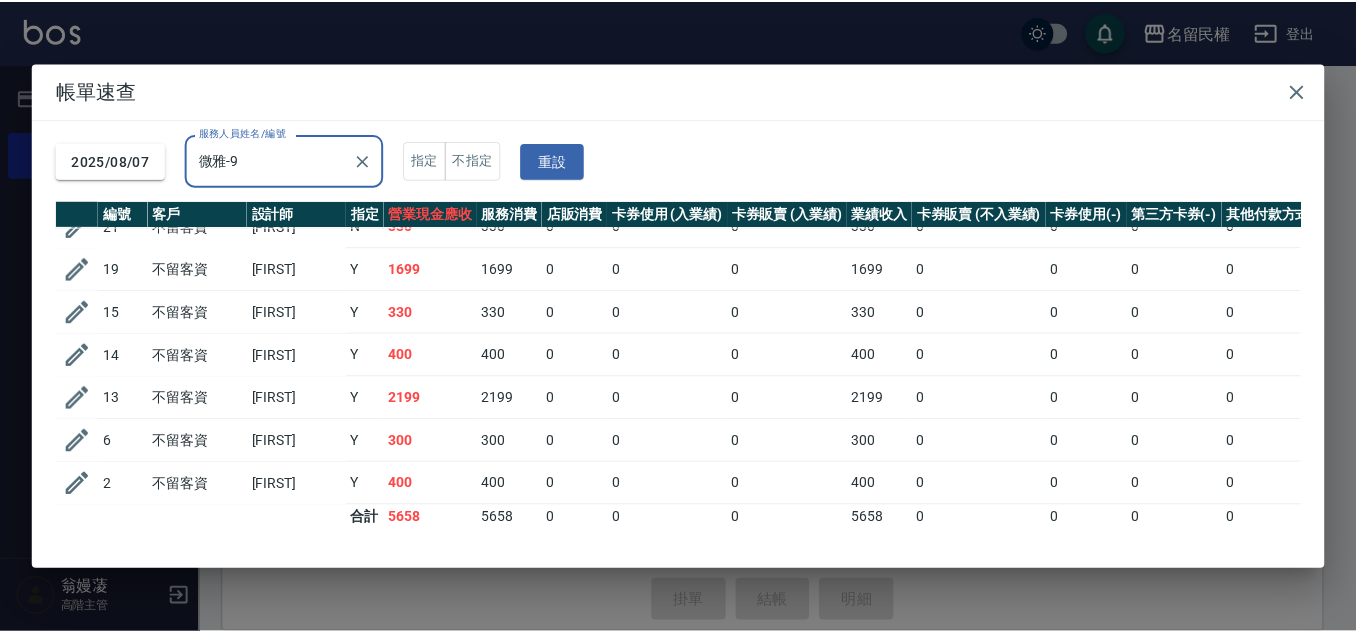 scroll, scrollTop: 42, scrollLeft: 0, axis: vertical 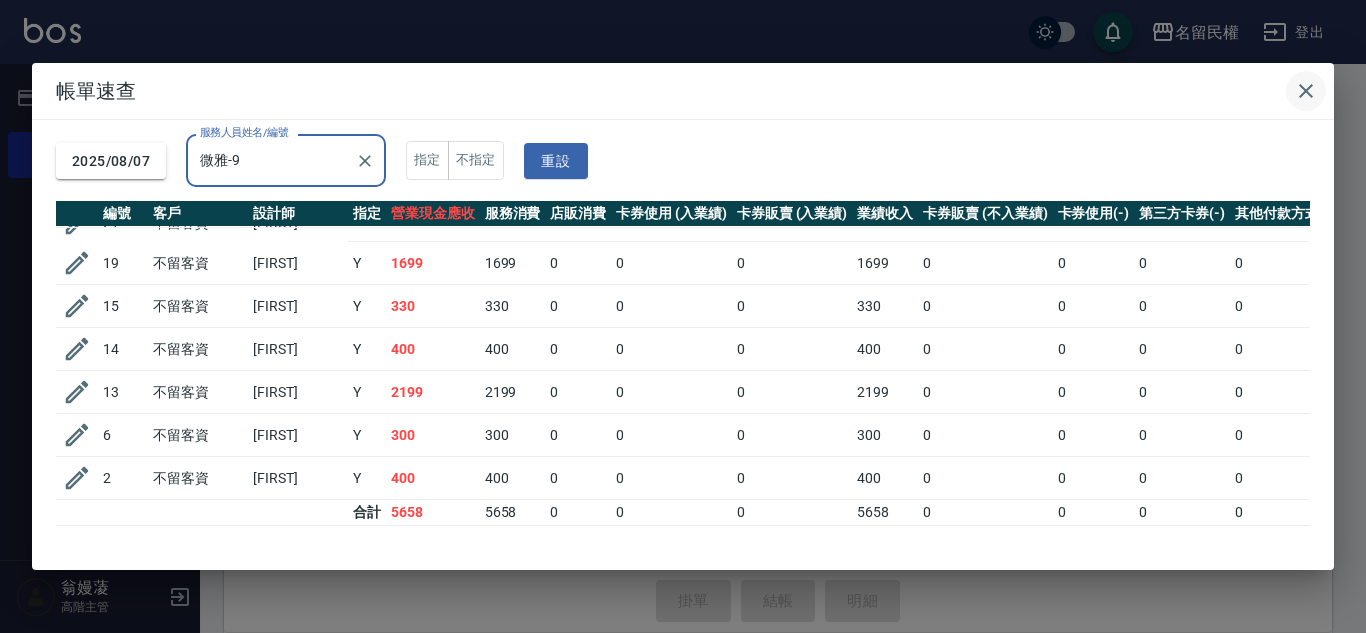 click 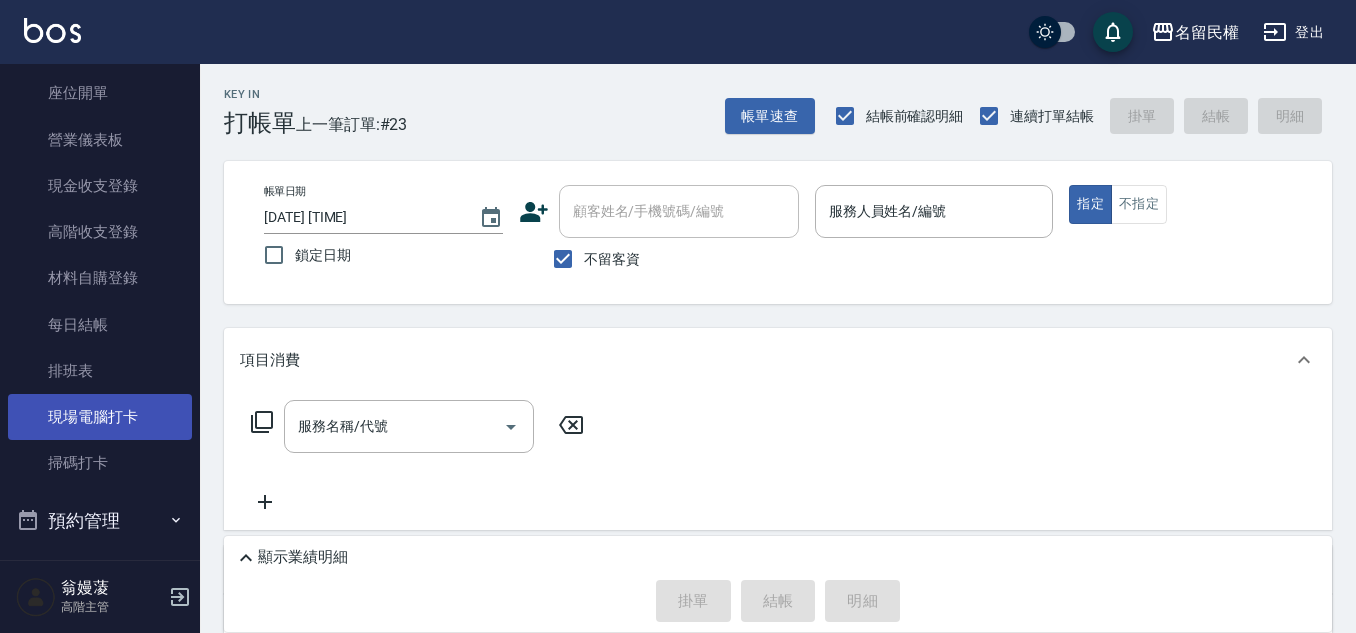 scroll, scrollTop: 300, scrollLeft: 0, axis: vertical 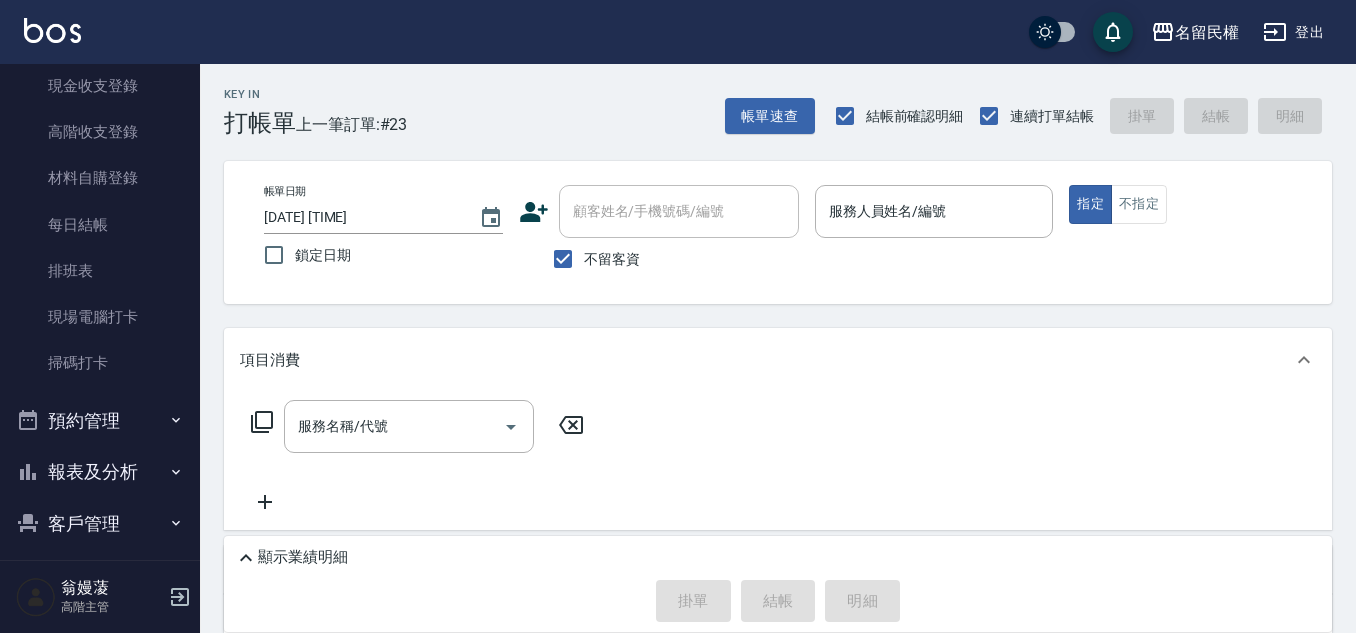 click on "報表及分析" at bounding box center [100, 472] 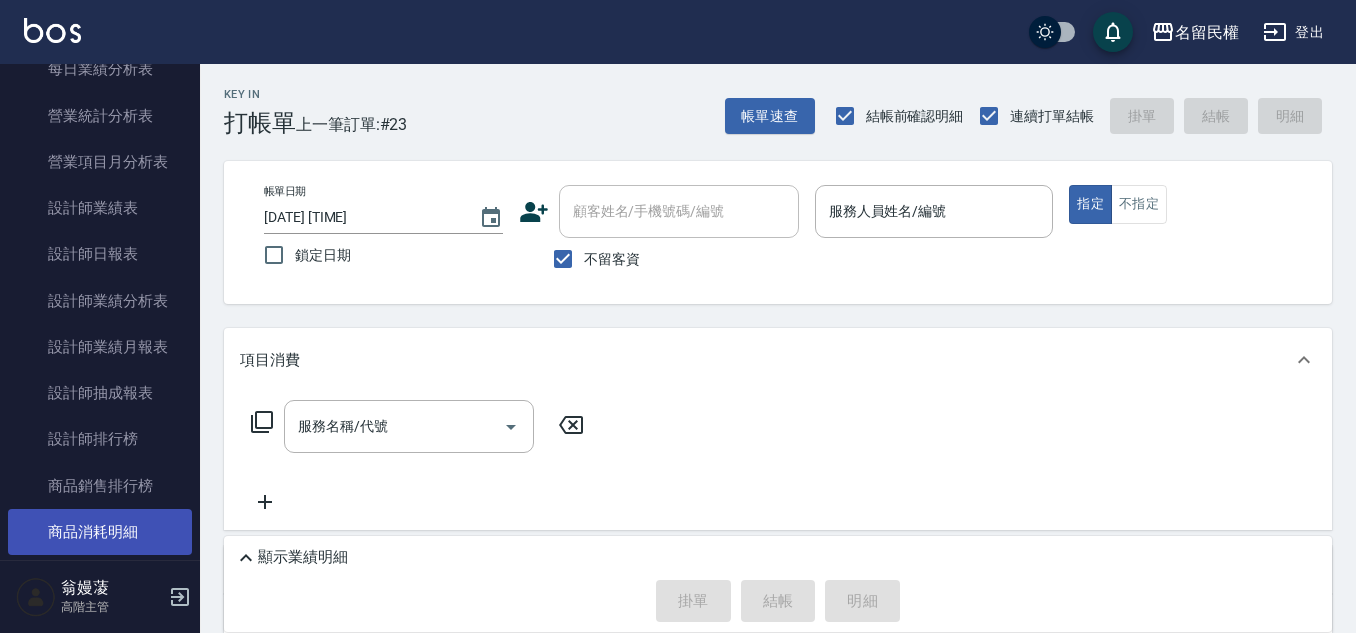 scroll, scrollTop: 1300, scrollLeft: 0, axis: vertical 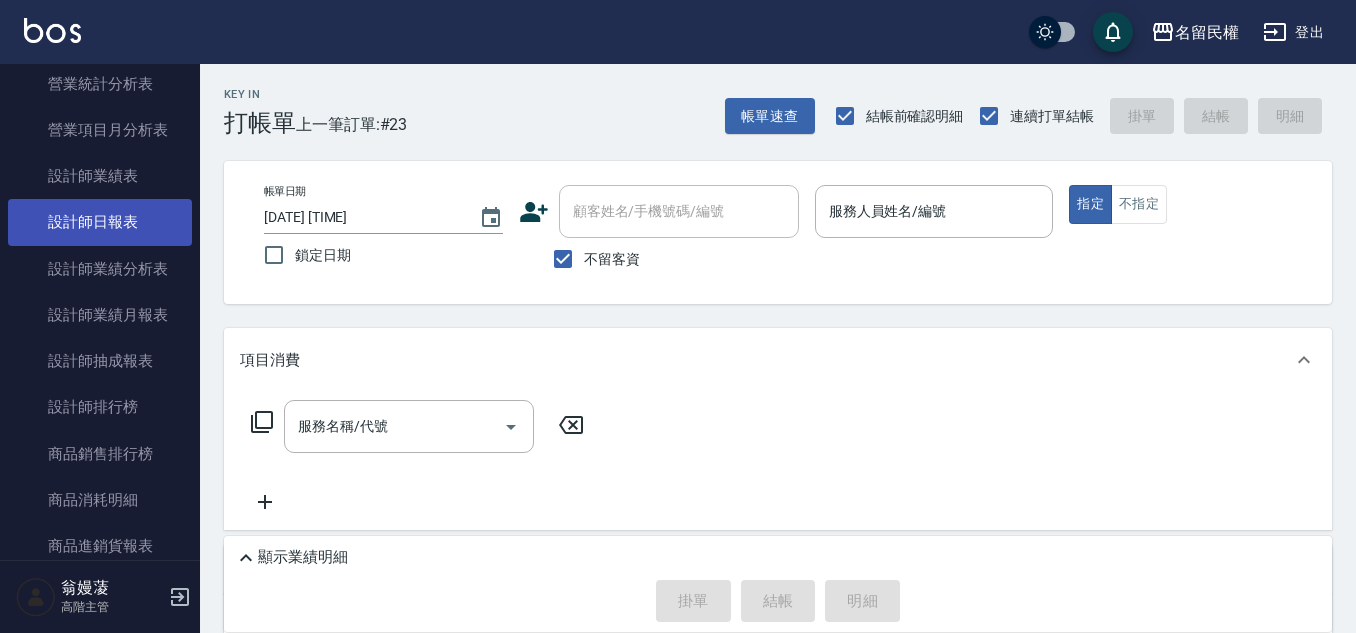 click on "設計師日報表" at bounding box center (100, 222) 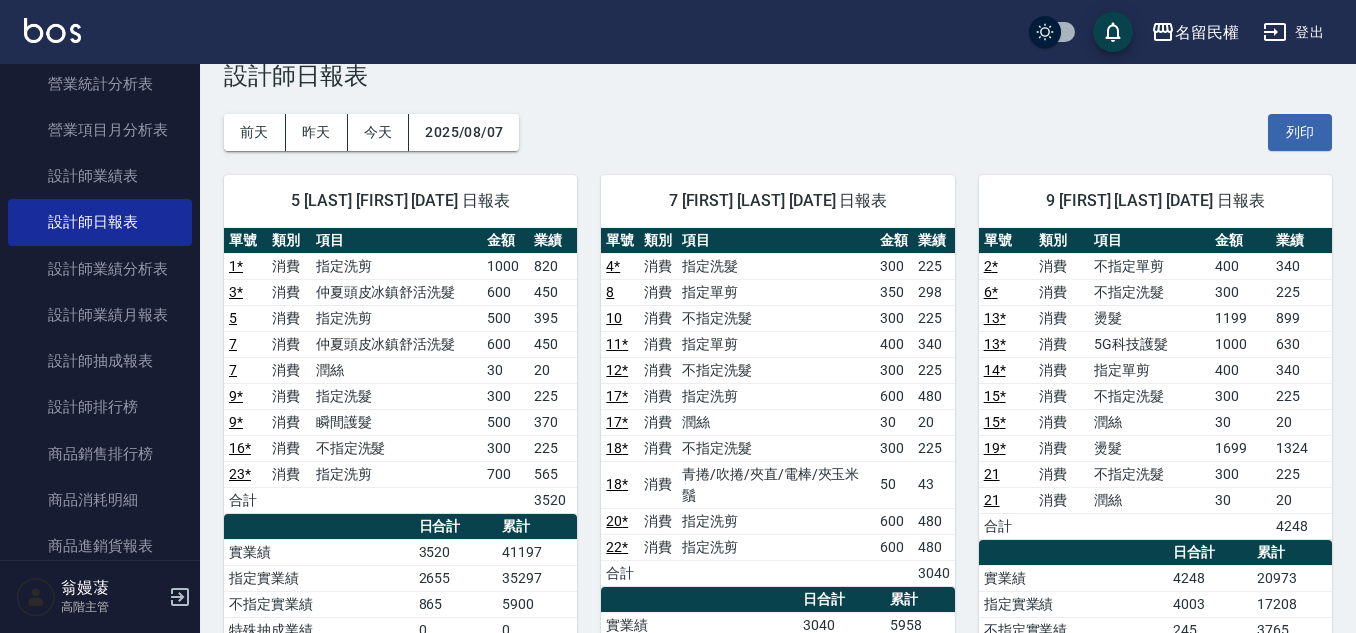 scroll, scrollTop: 0, scrollLeft: 0, axis: both 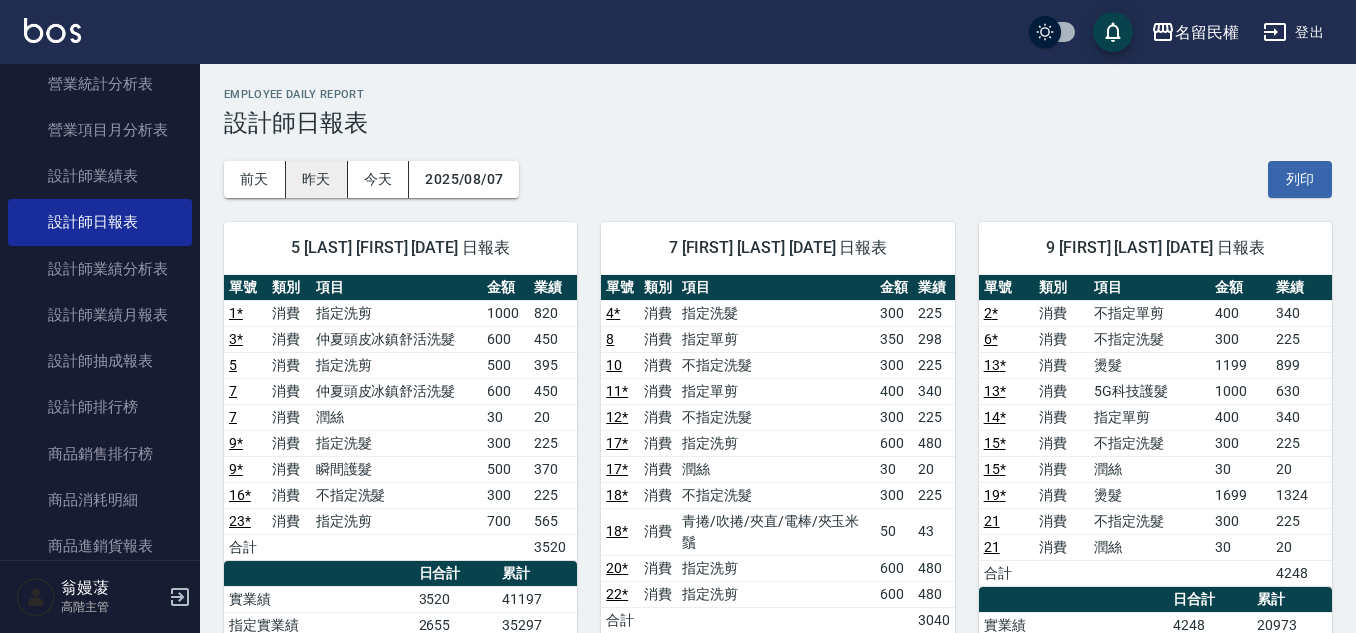 click on "昨天" at bounding box center (317, 179) 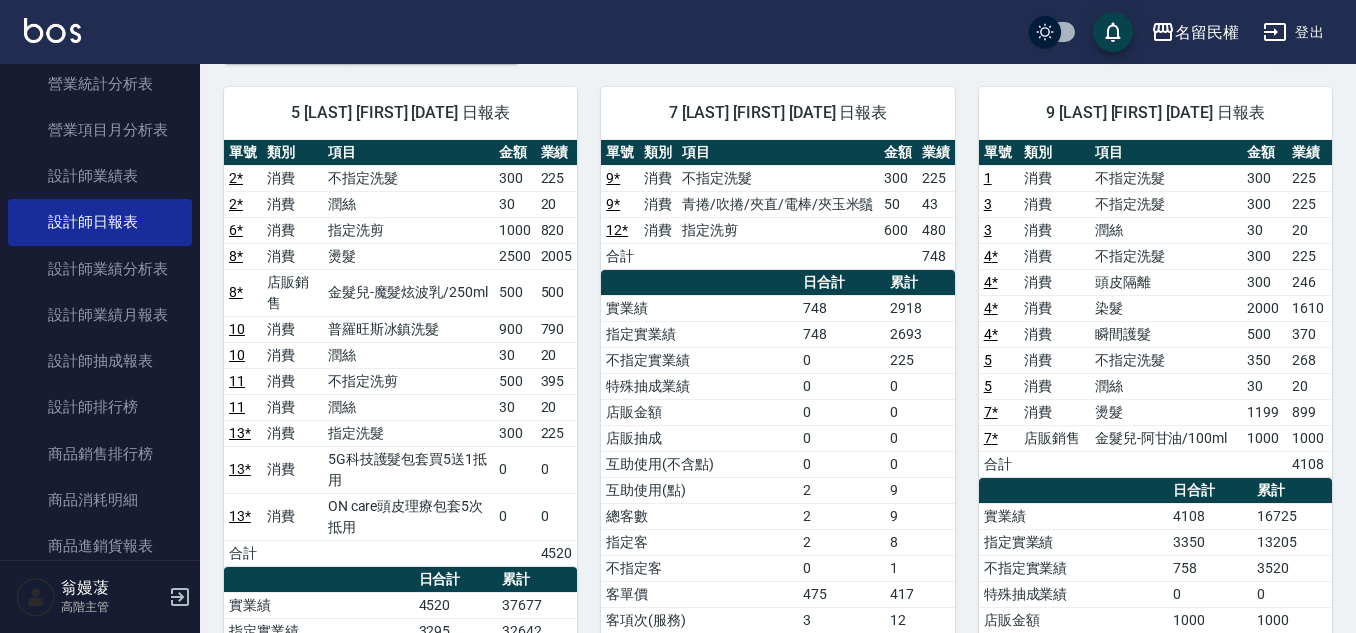 scroll, scrollTop: 100, scrollLeft: 0, axis: vertical 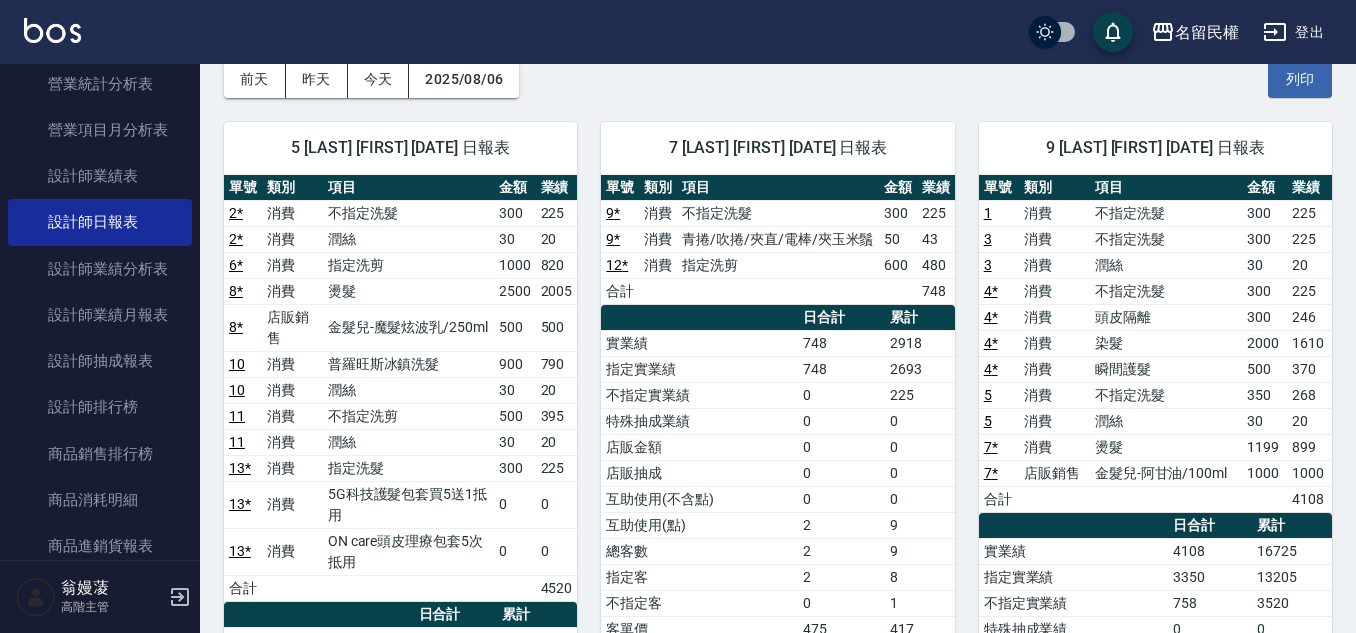 click on "今天" at bounding box center [379, 79] 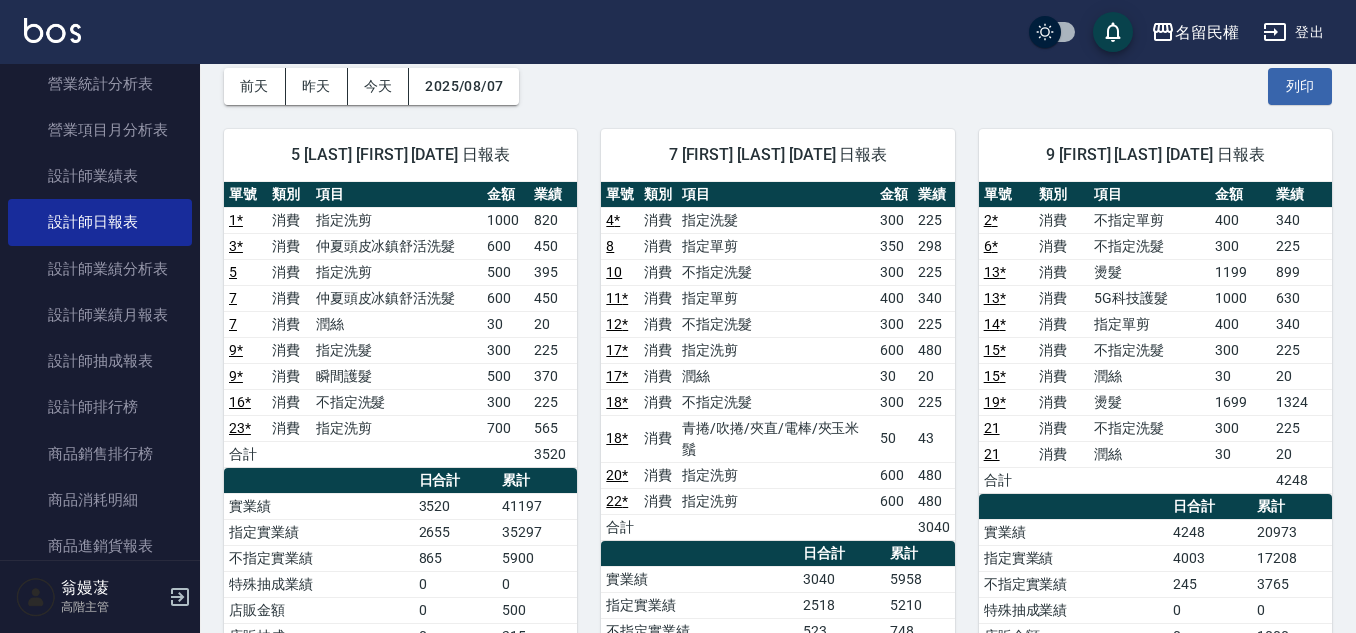 scroll, scrollTop: 0, scrollLeft: 0, axis: both 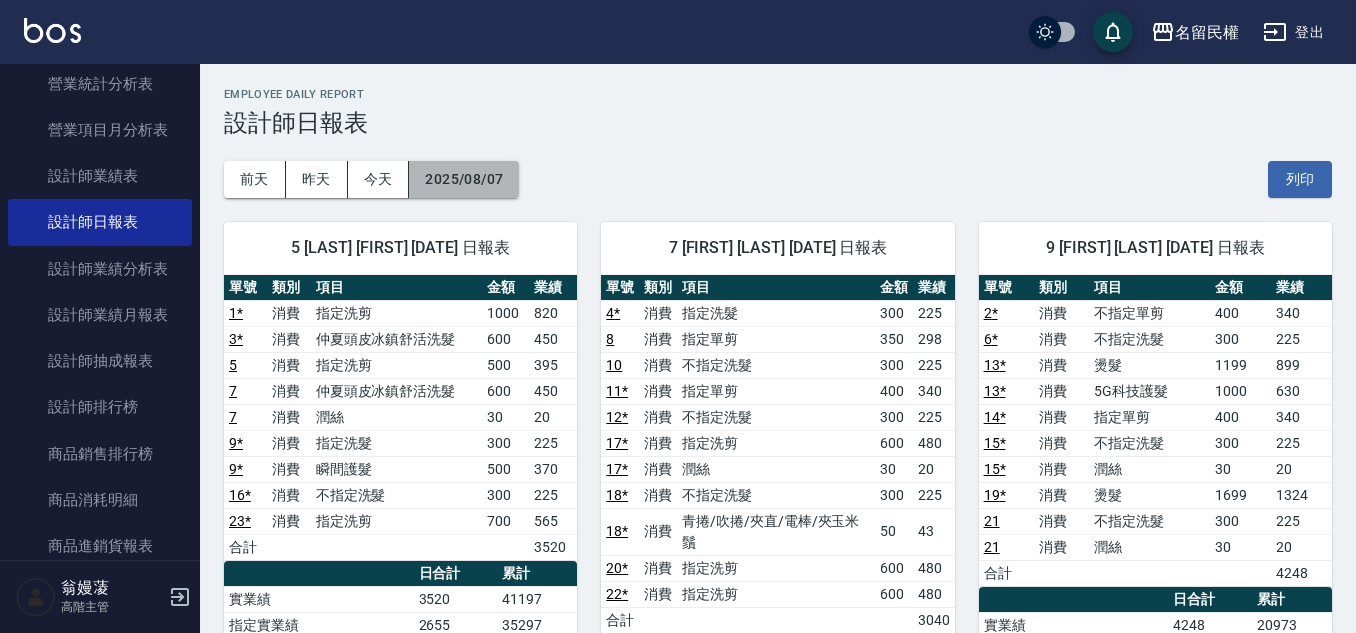 click on "2025/08/07" at bounding box center [464, 179] 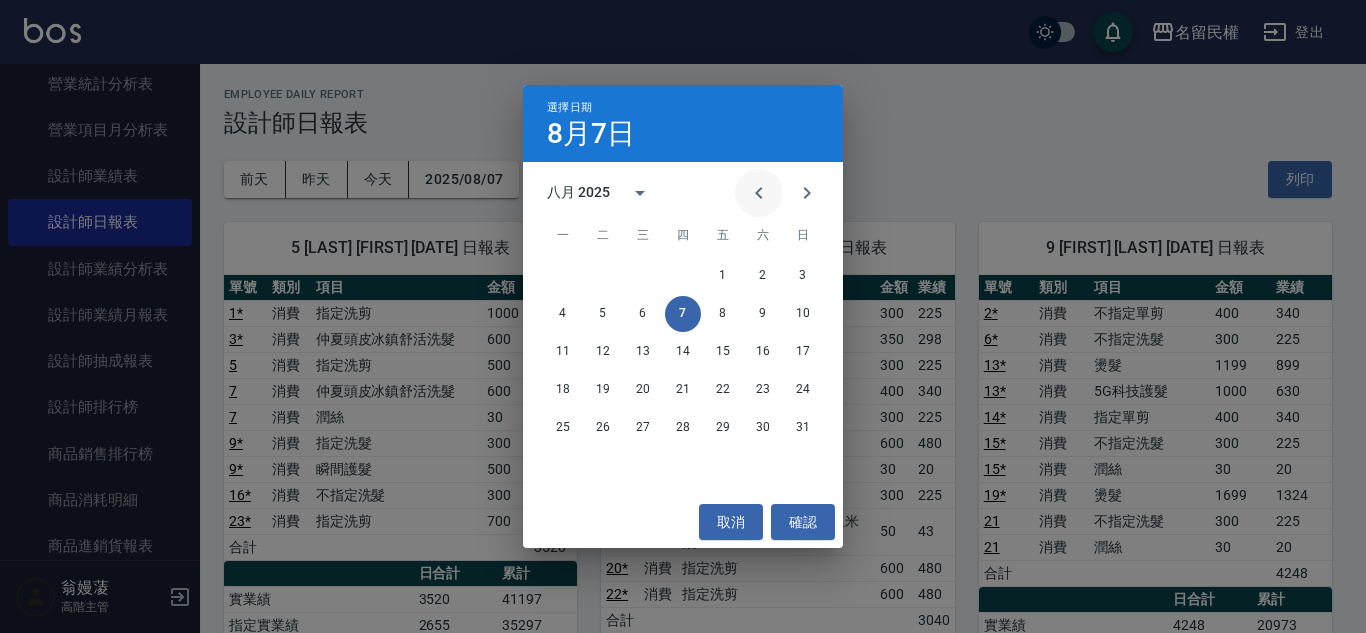 click 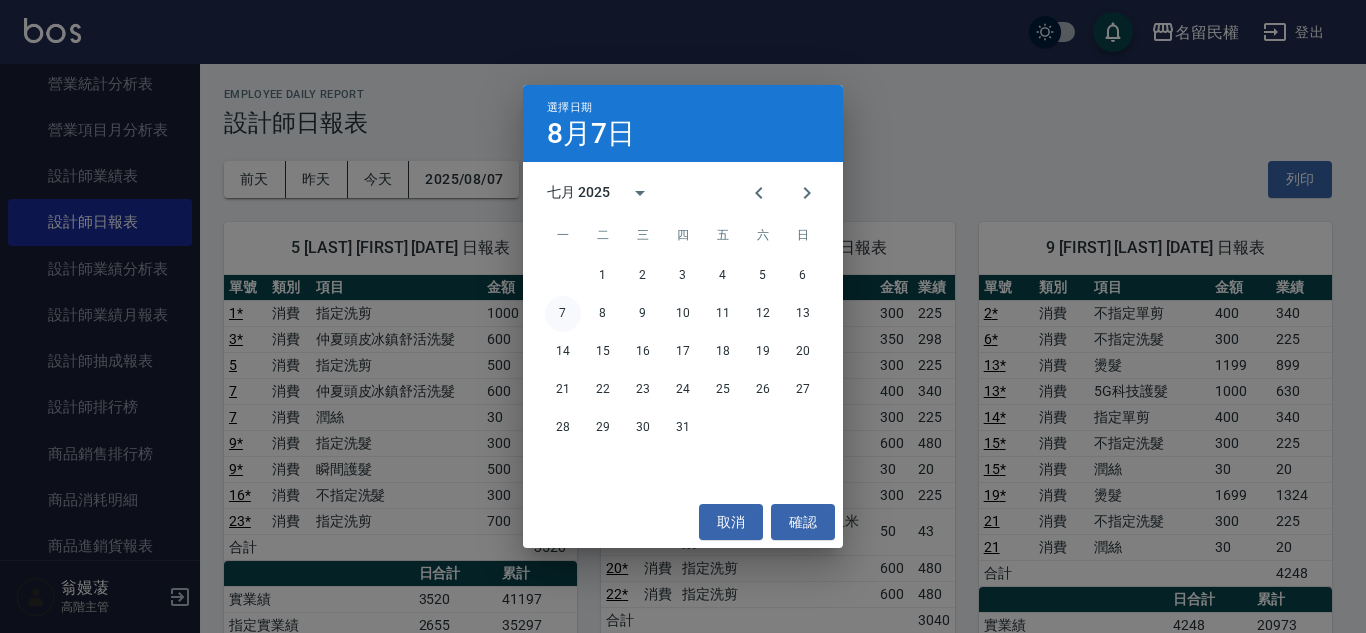 click on "7" at bounding box center [563, 314] 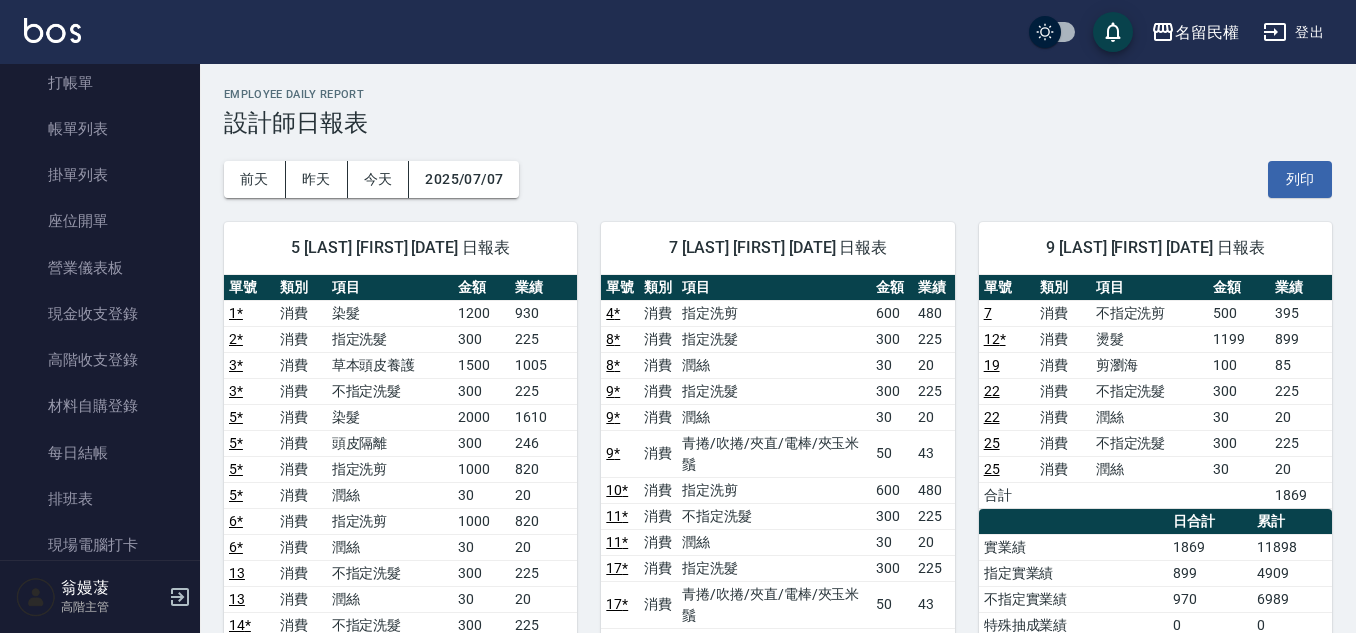 scroll, scrollTop: 0, scrollLeft: 0, axis: both 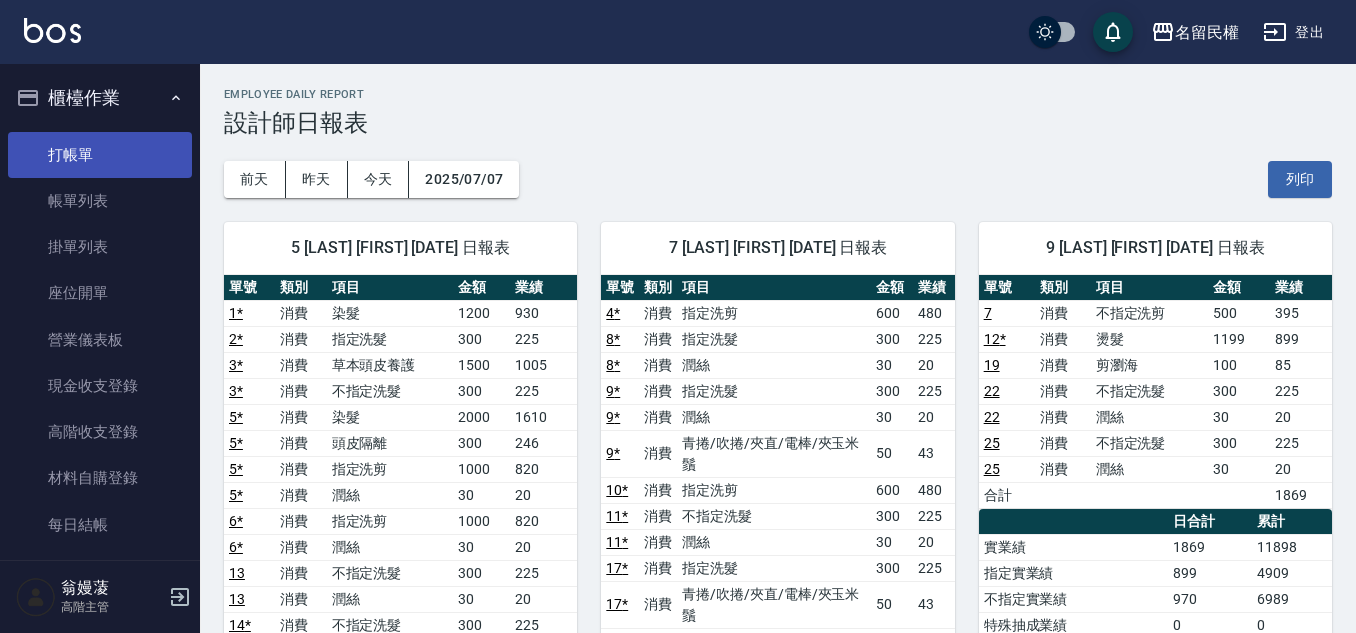 click on "打帳單" at bounding box center [100, 155] 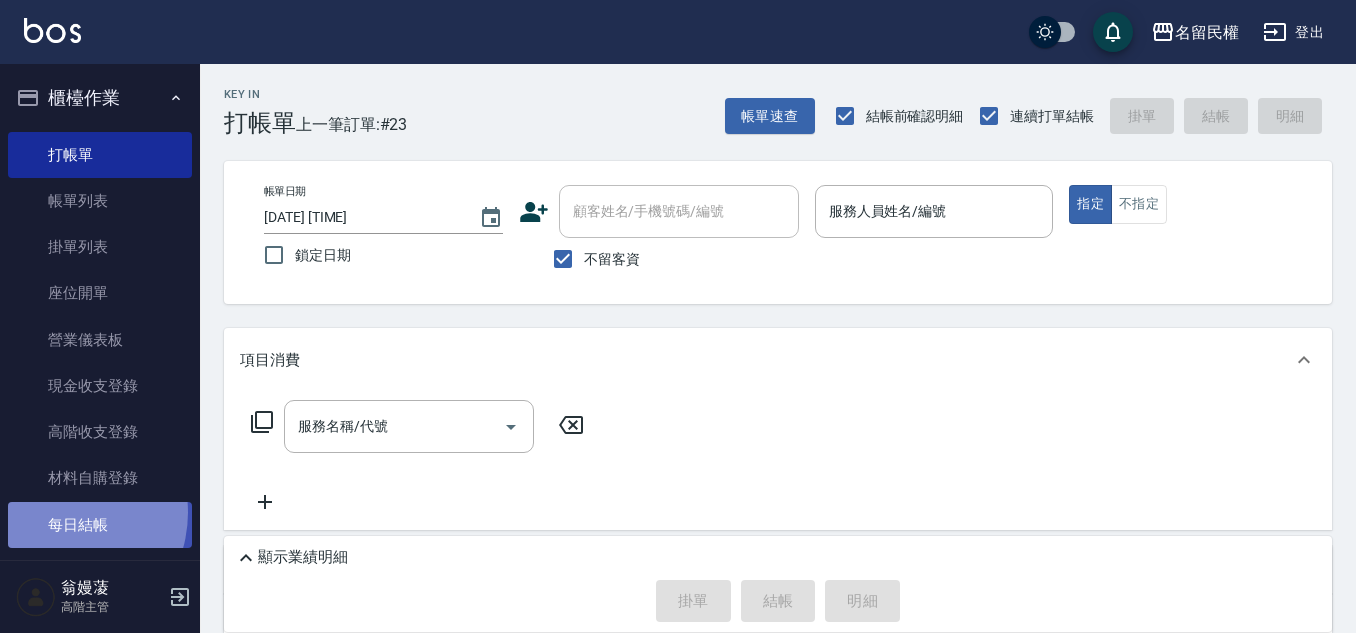 drag, startPoint x: 55, startPoint y: 512, endPoint x: 50, endPoint y: 498, distance: 14.866069 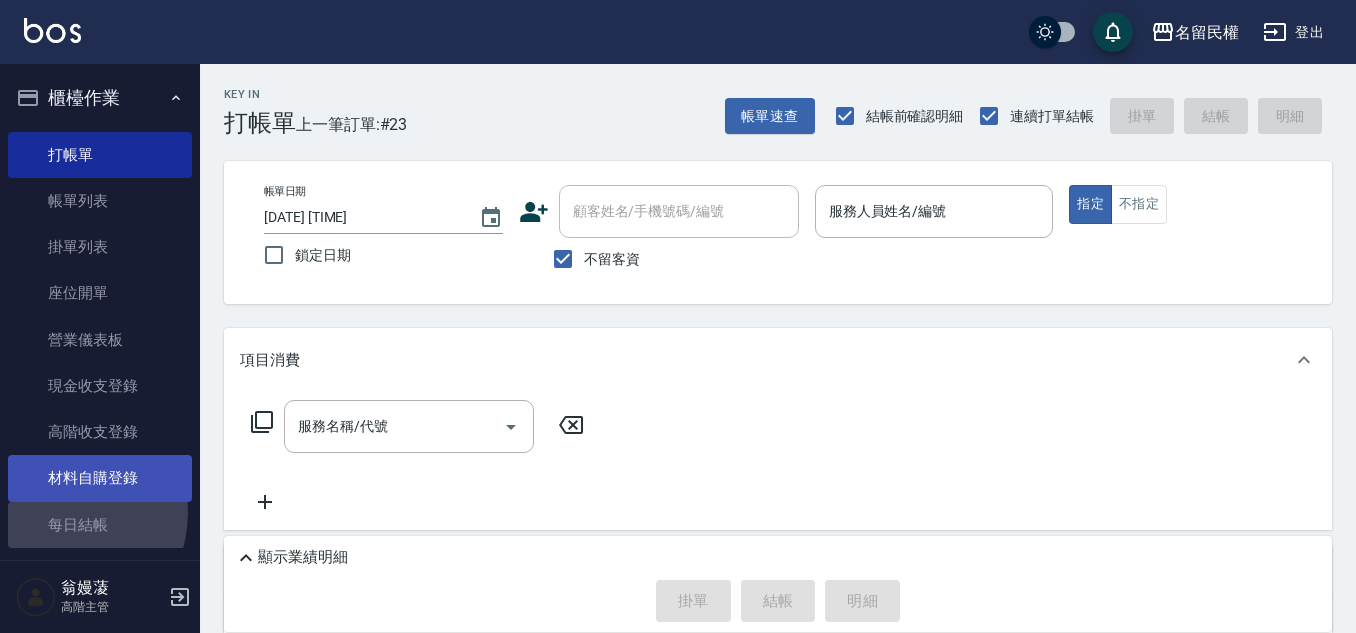 click on "每日結帳" at bounding box center [100, 525] 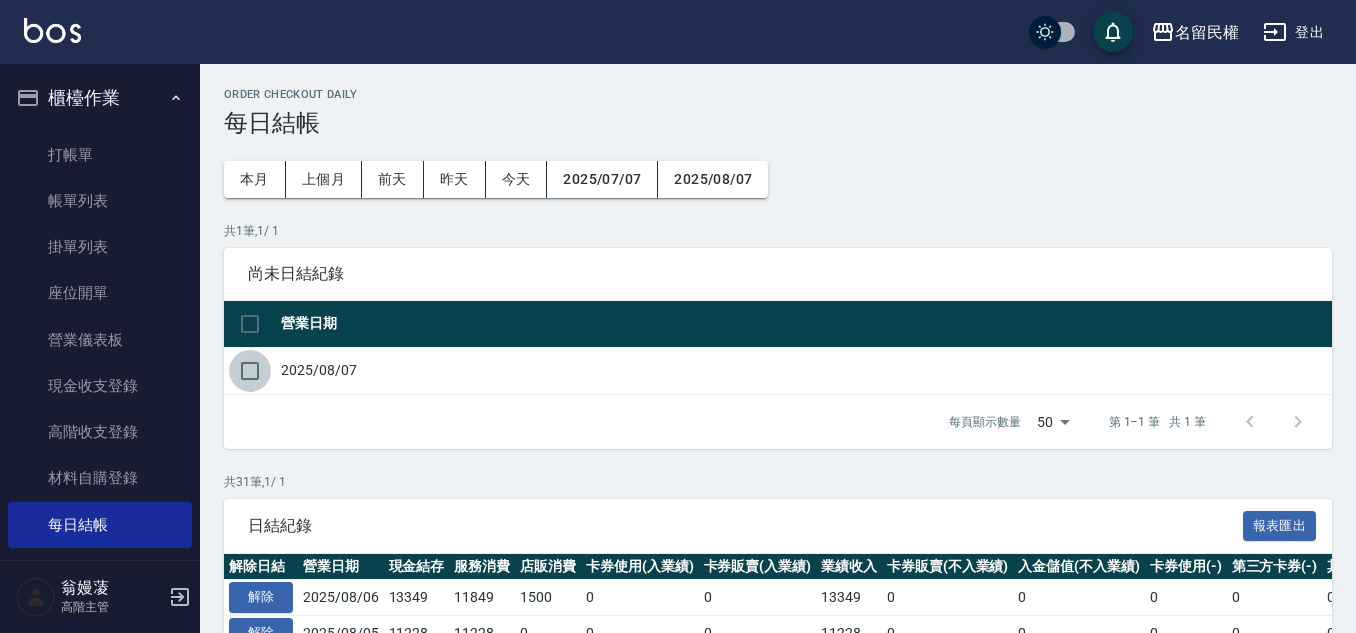 click at bounding box center [250, 371] 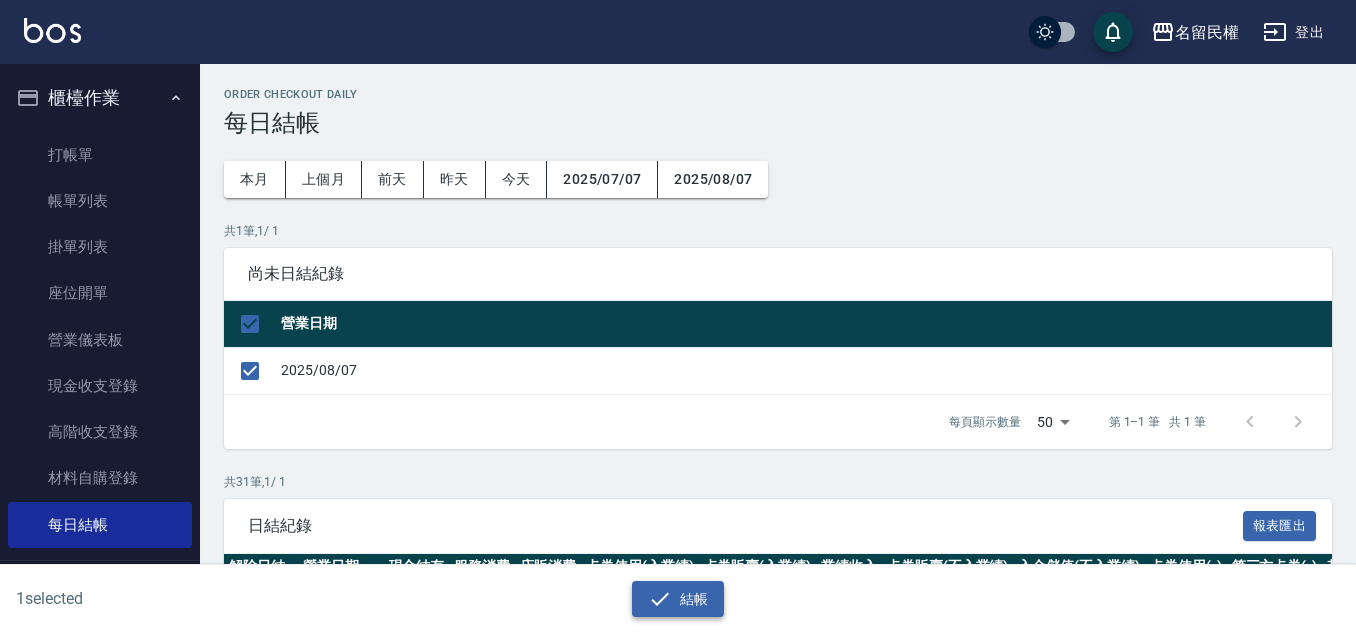 click on "結帳" at bounding box center [678, 599] 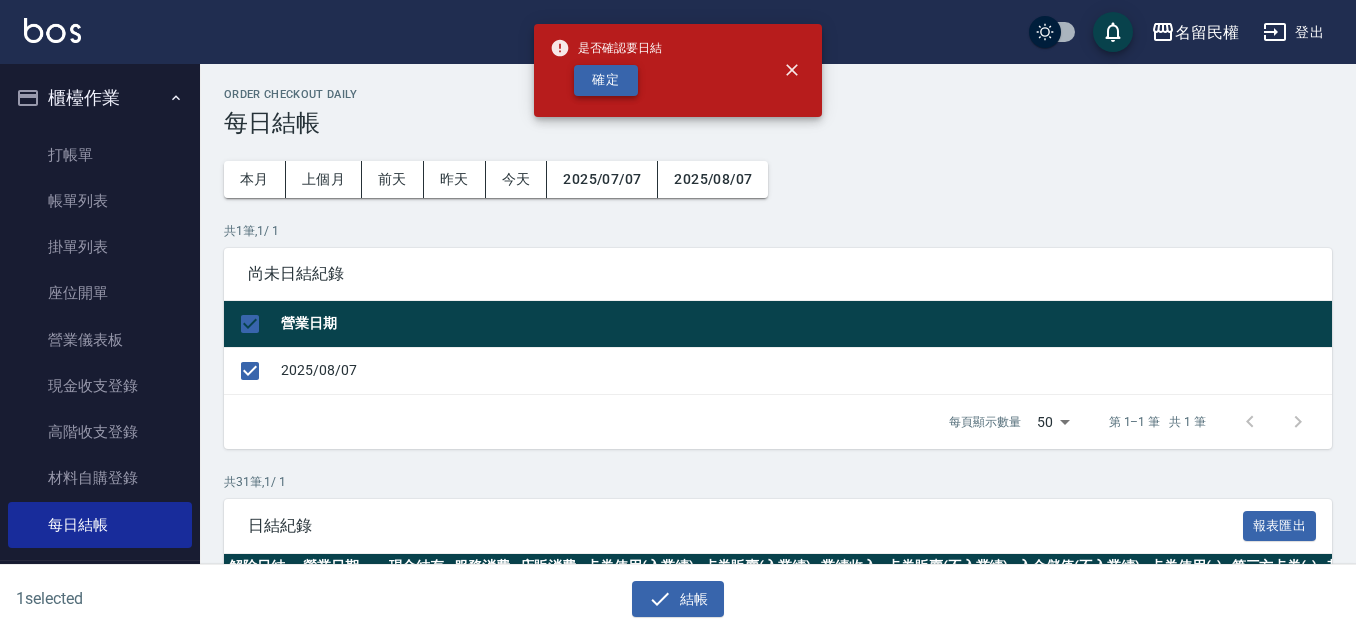 click on "確定" at bounding box center (606, 80) 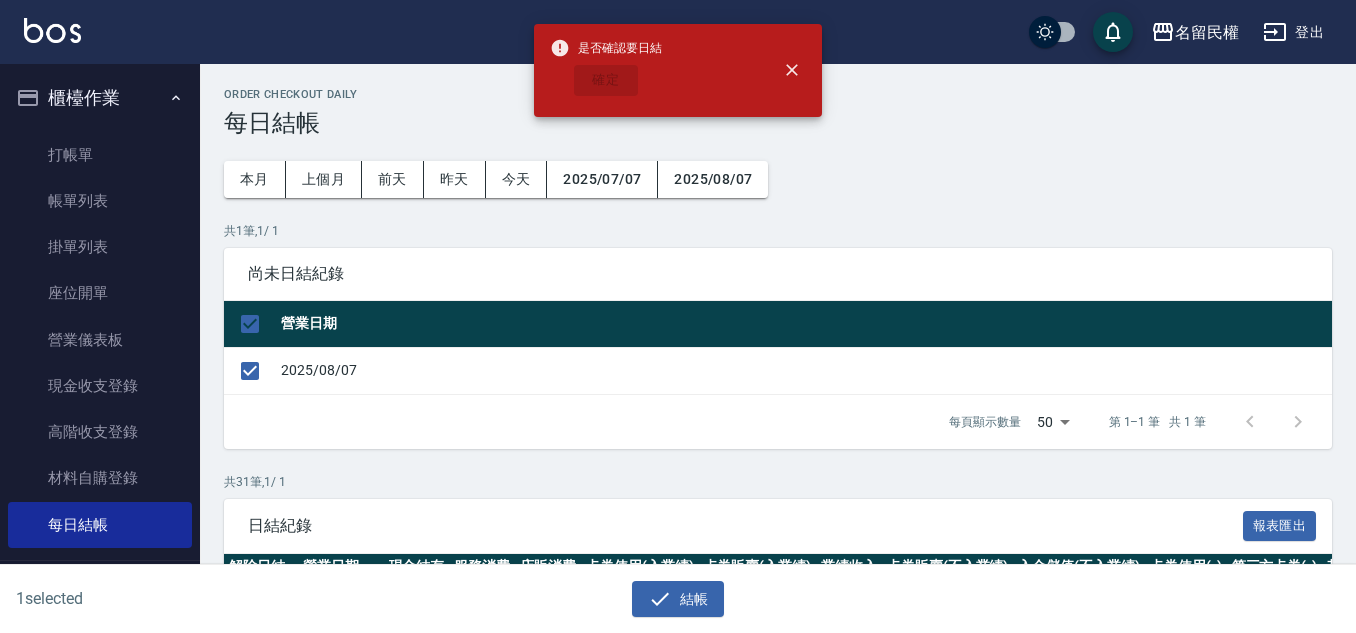 checkbox on "false" 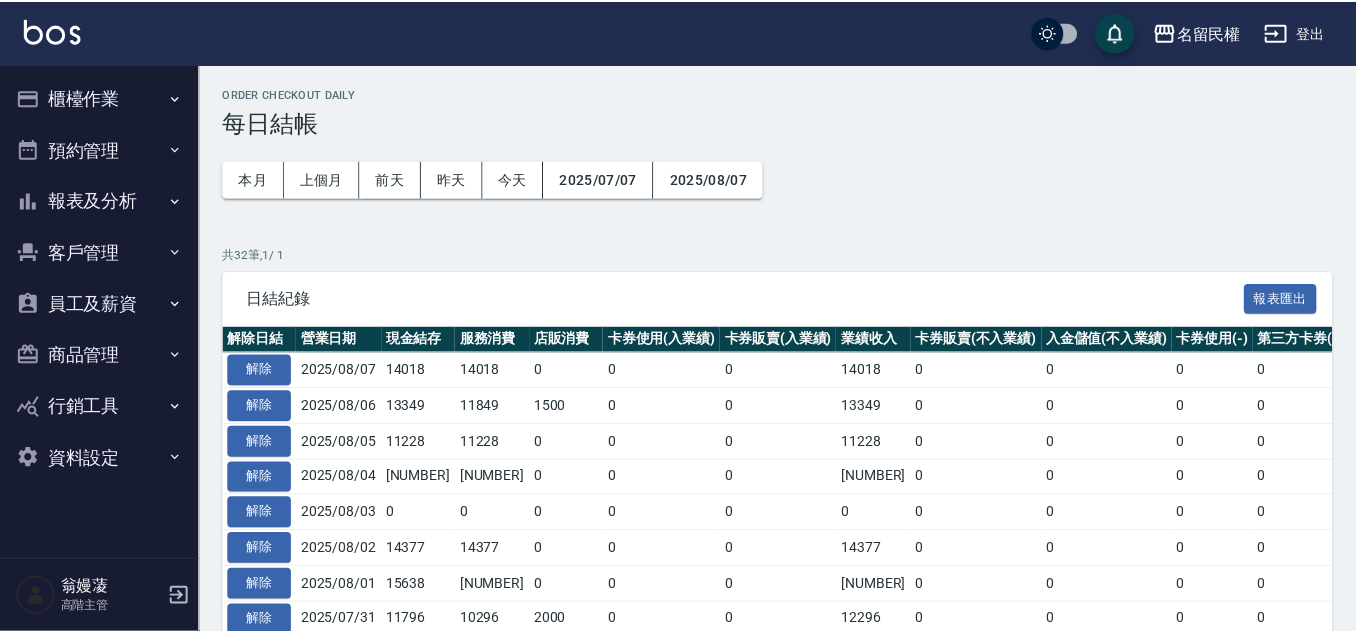 scroll, scrollTop: 0, scrollLeft: 0, axis: both 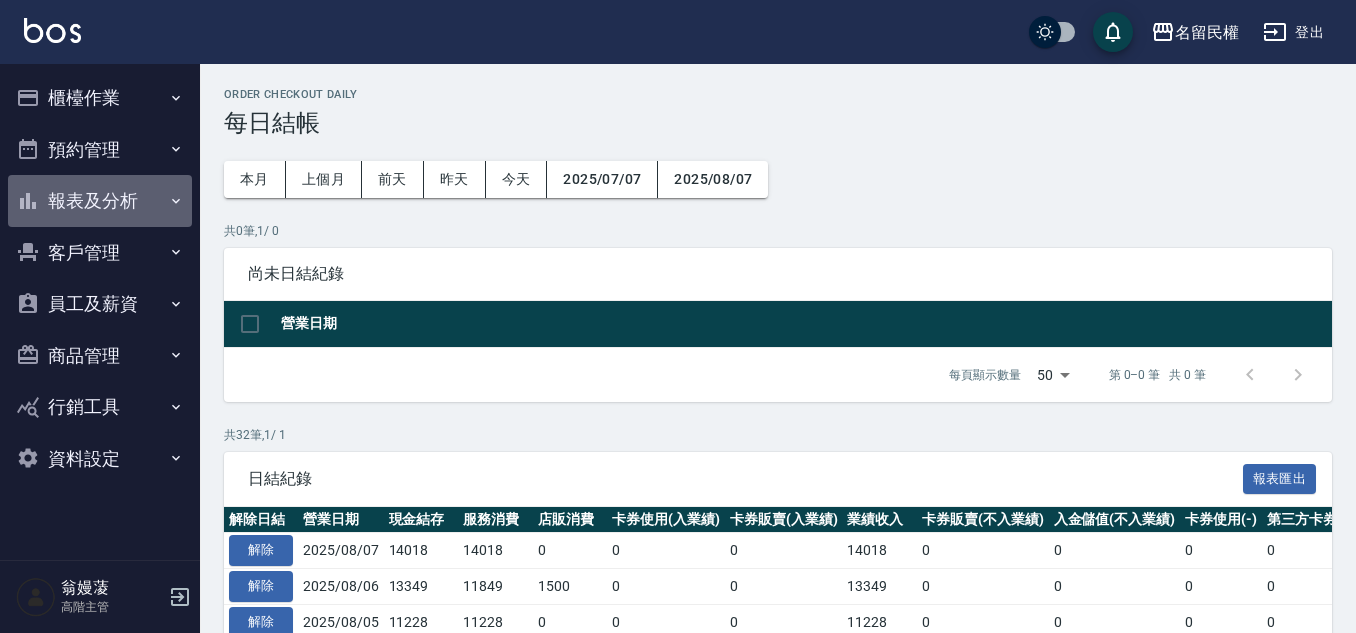 click on "報表及分析" at bounding box center [100, 201] 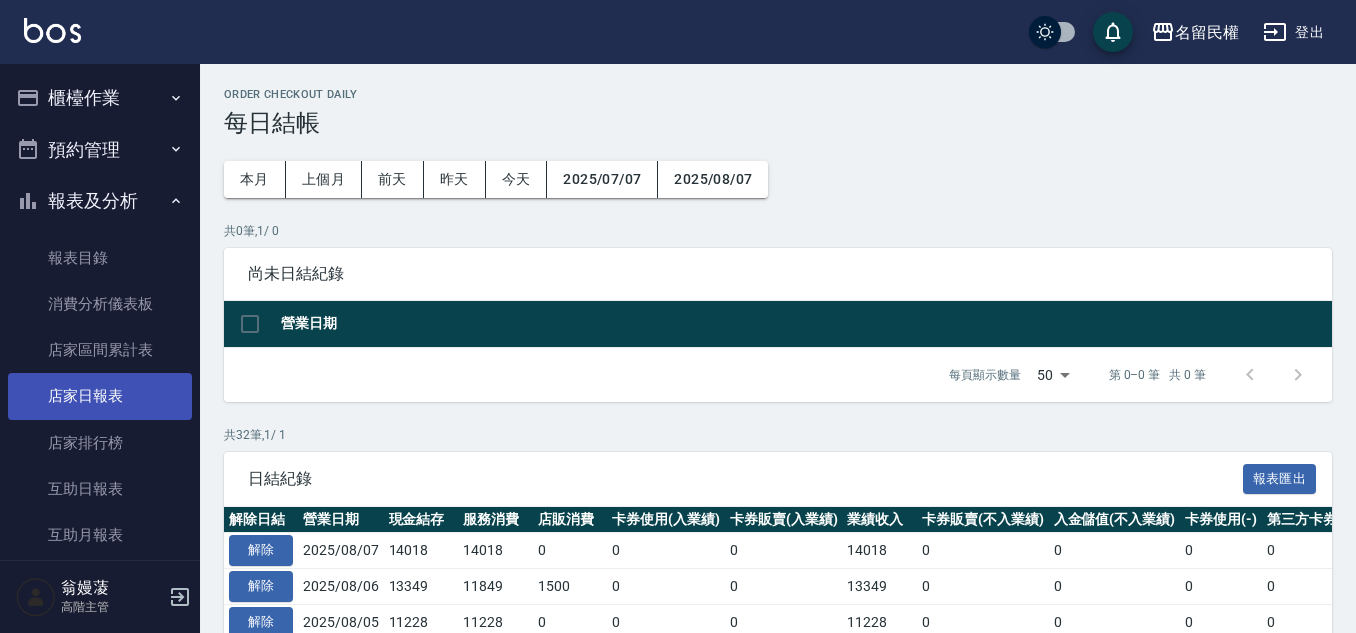 click on "店家日報表" at bounding box center [100, 396] 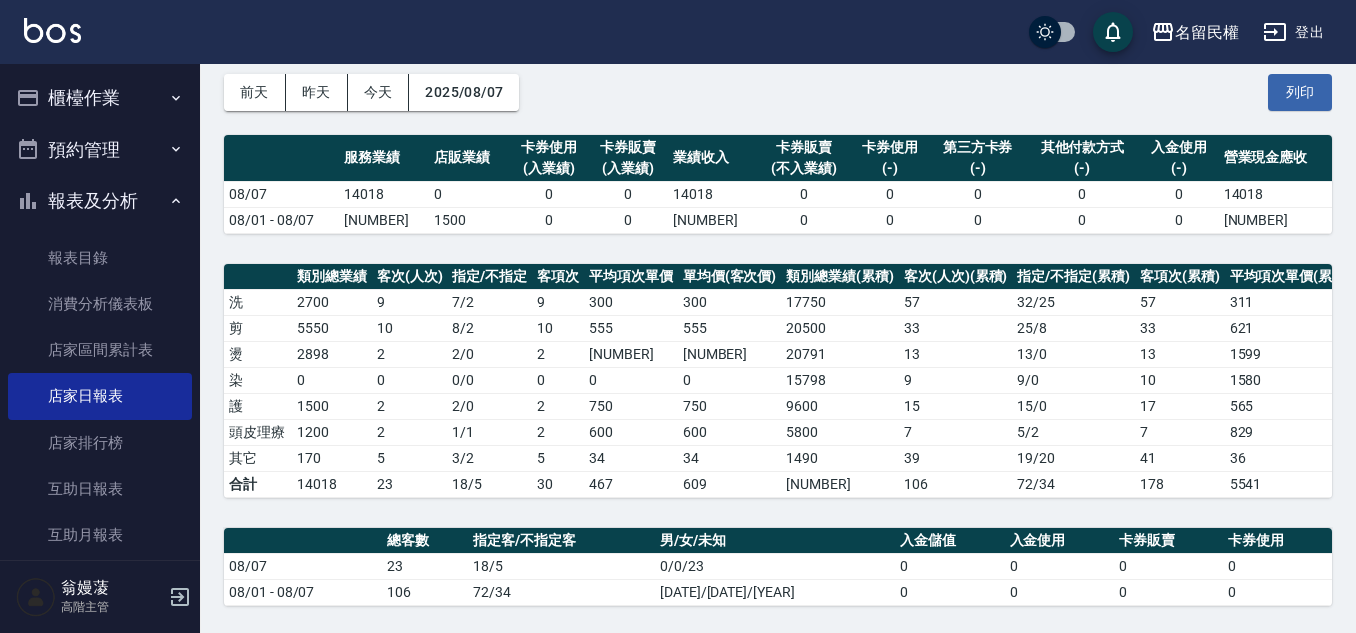 scroll, scrollTop: 0, scrollLeft: 0, axis: both 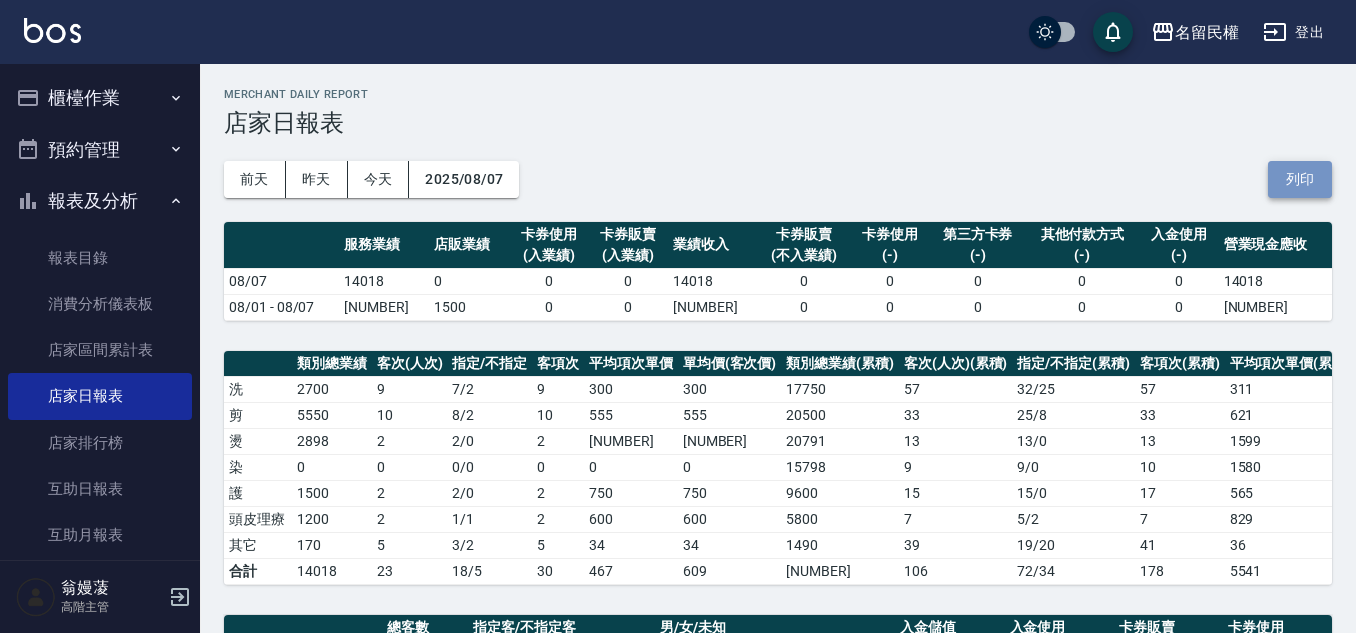 click on "列印" at bounding box center [1300, 179] 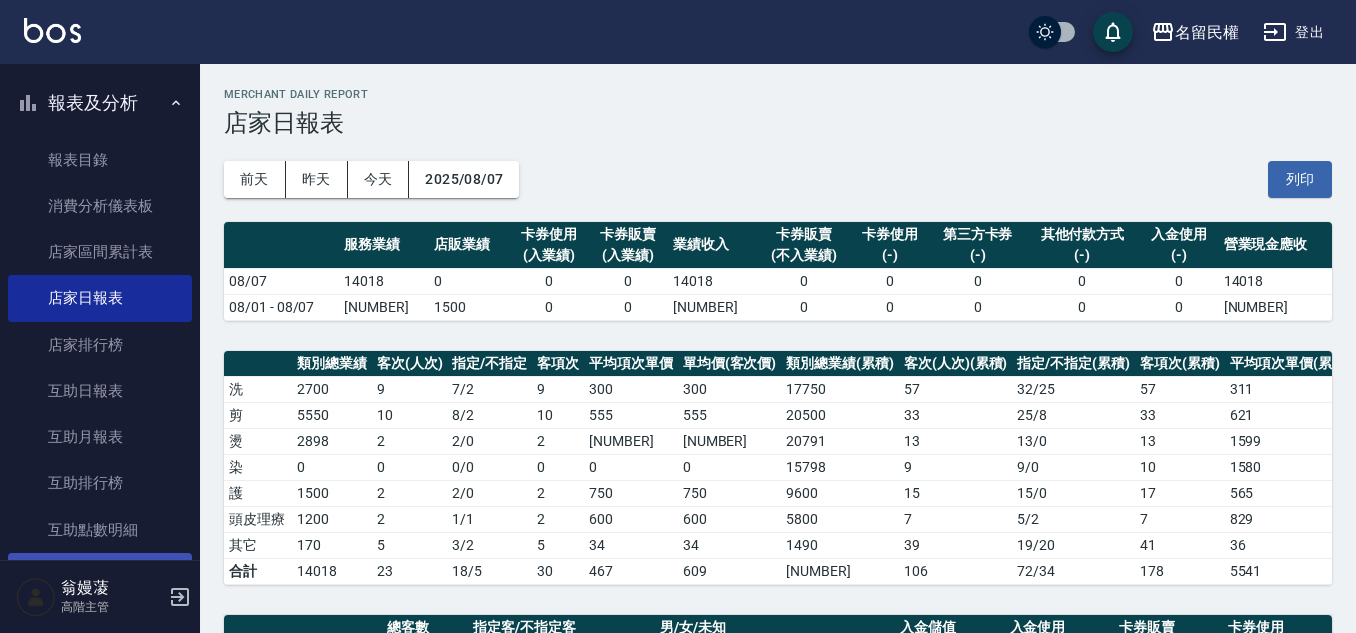 scroll, scrollTop: 300, scrollLeft: 0, axis: vertical 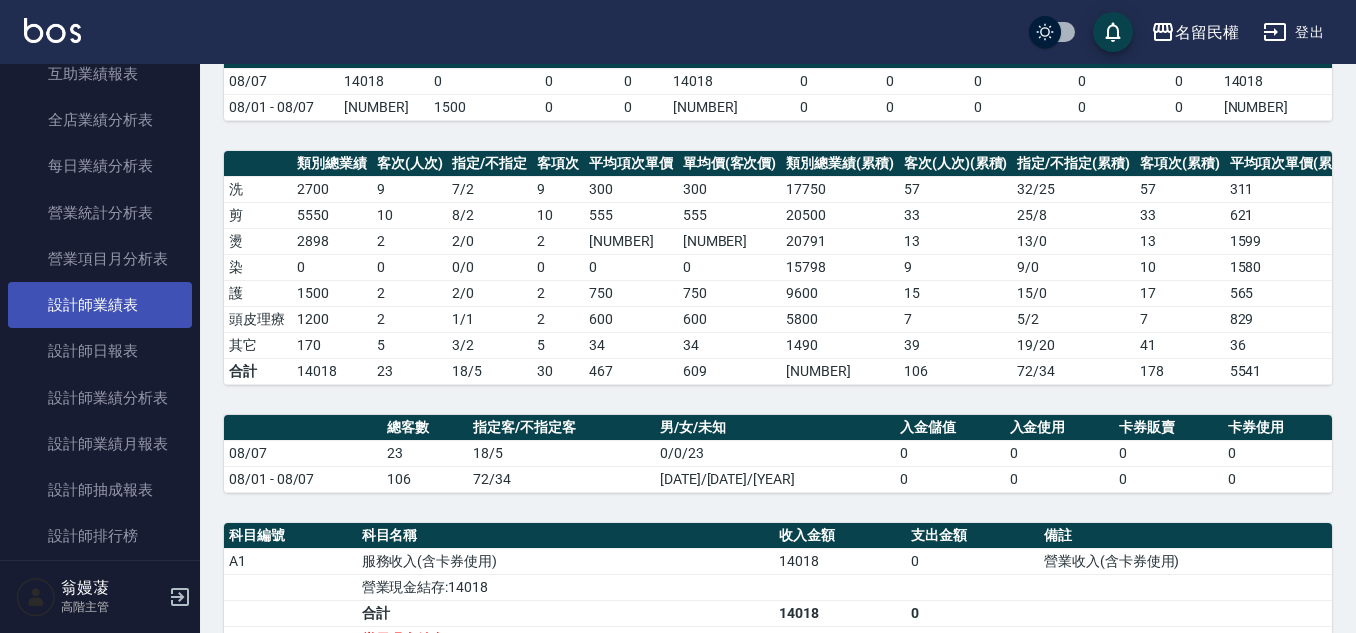 click on "設計師業績表" at bounding box center [100, 305] 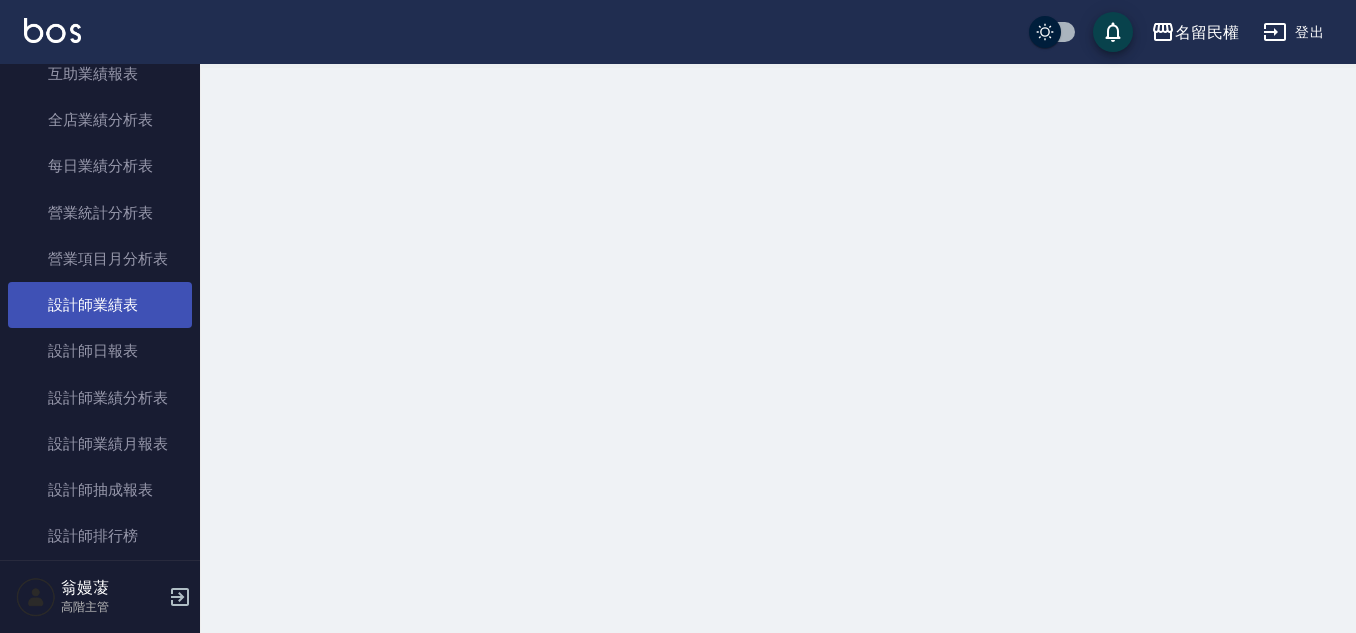 scroll, scrollTop: 0, scrollLeft: 0, axis: both 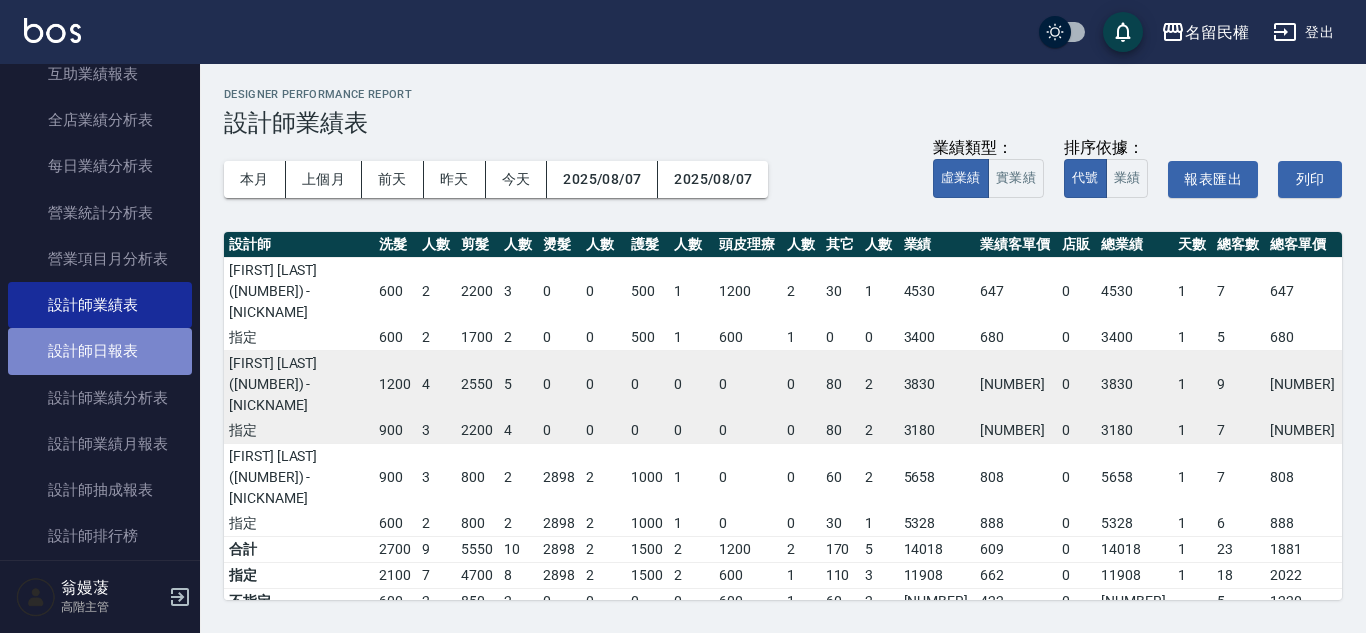 click on "設計師日報表" at bounding box center [100, 351] 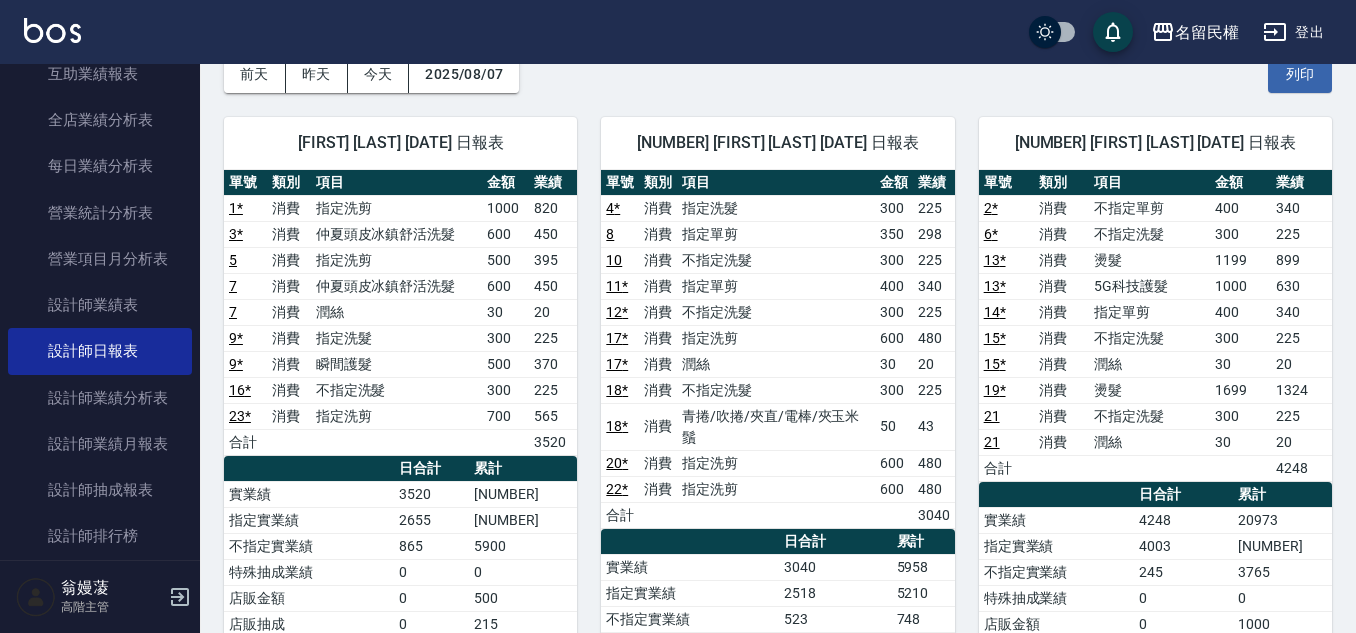 scroll, scrollTop: 0, scrollLeft: 0, axis: both 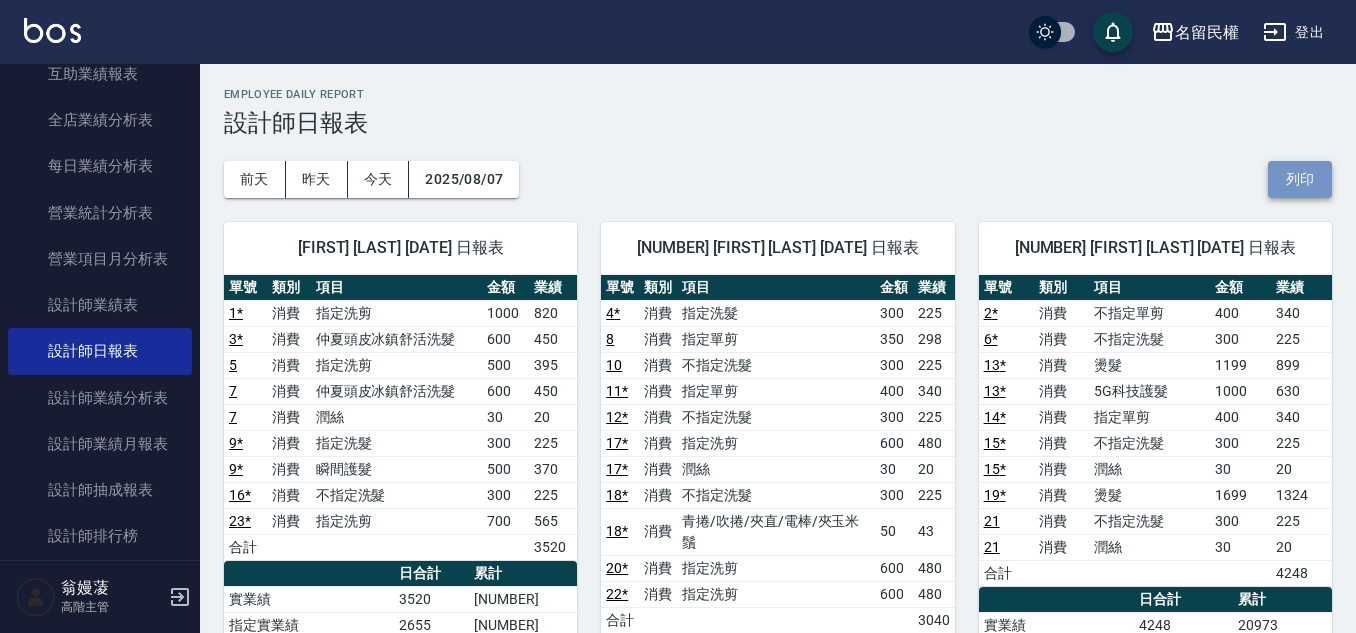 click on "列印" at bounding box center [1300, 179] 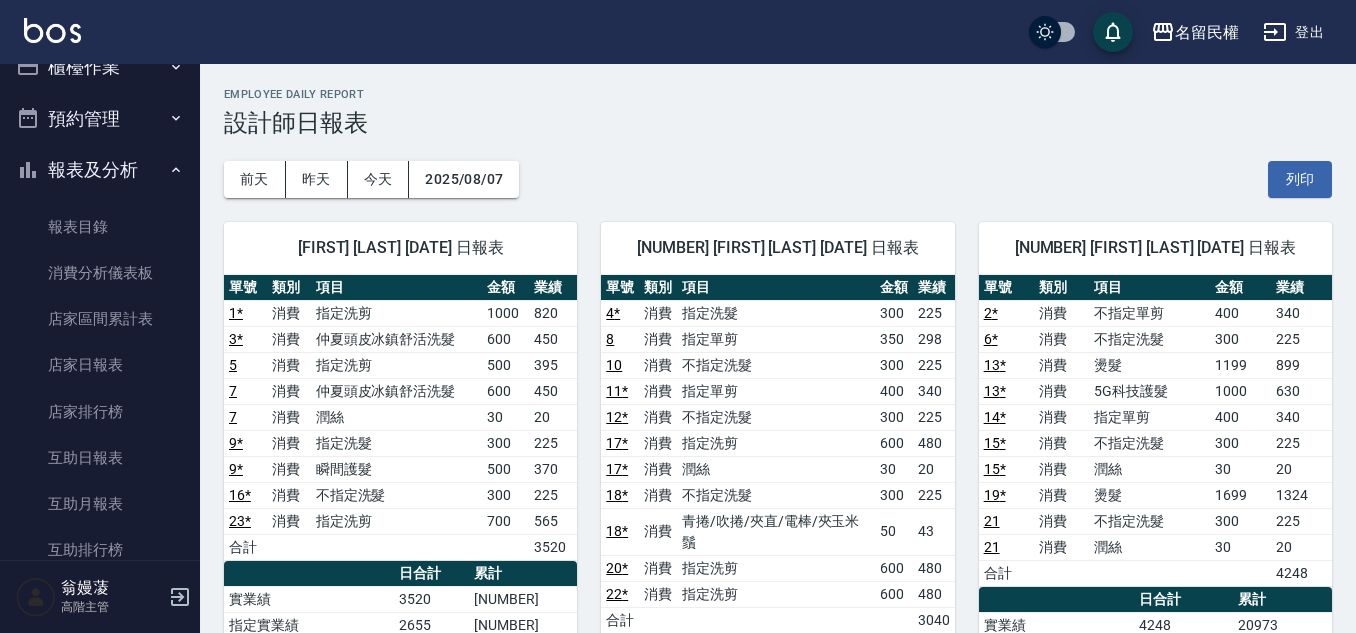 scroll, scrollTop: 0, scrollLeft: 0, axis: both 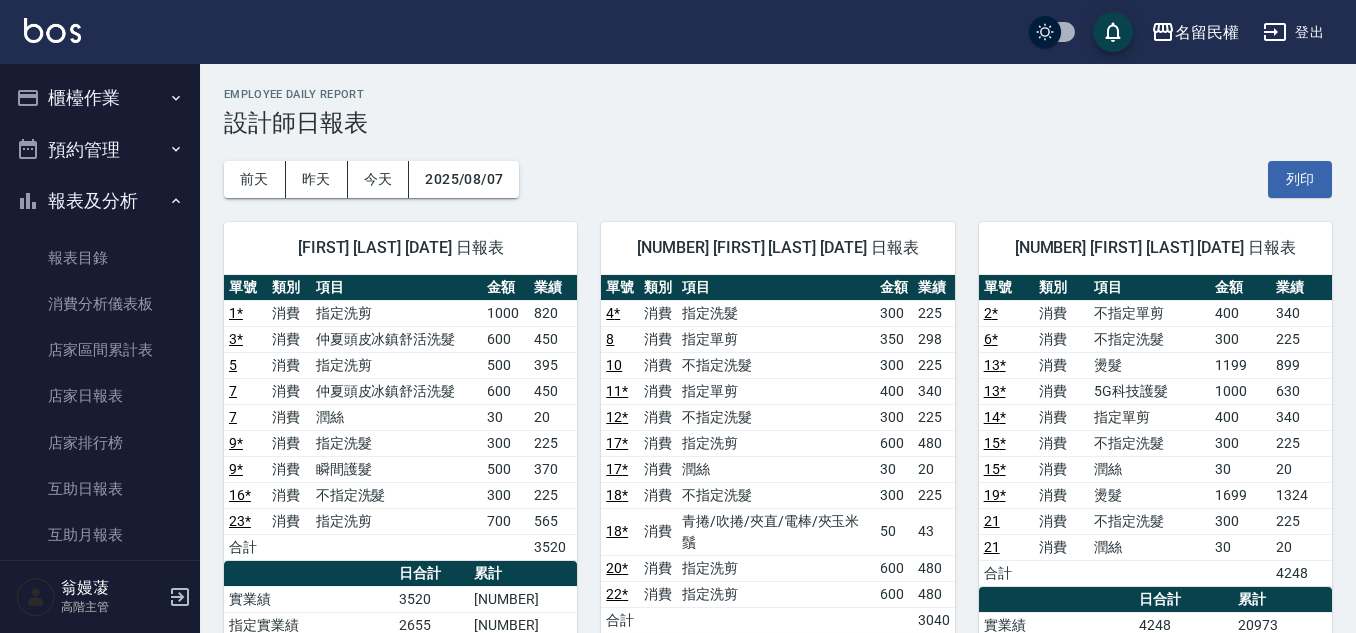 click on "報表及分析" at bounding box center [100, 201] 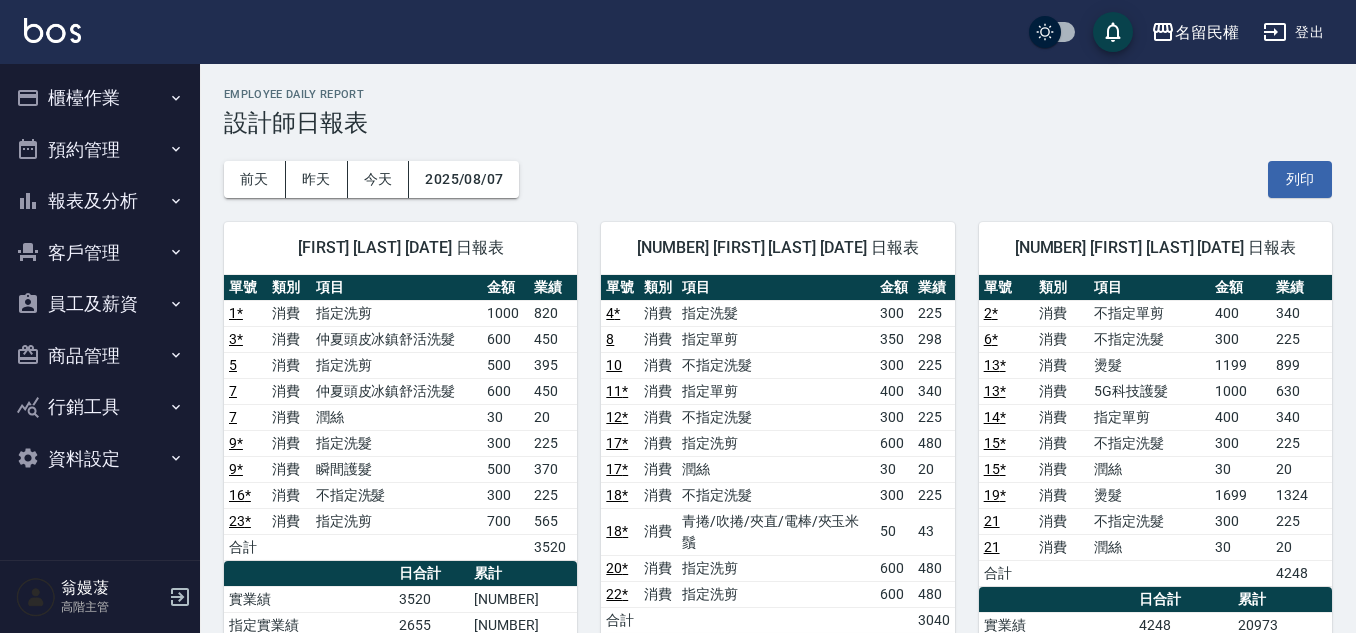 click on "櫃檯作業" at bounding box center (100, 98) 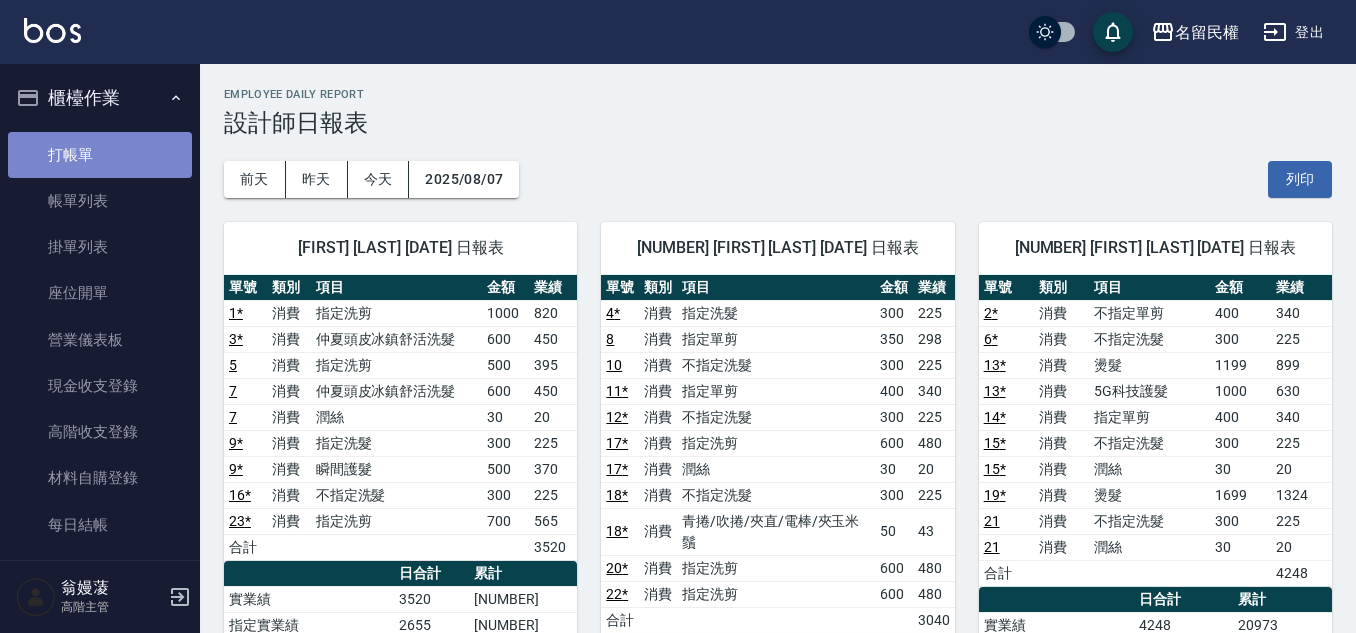 click on "打帳單" at bounding box center (100, 155) 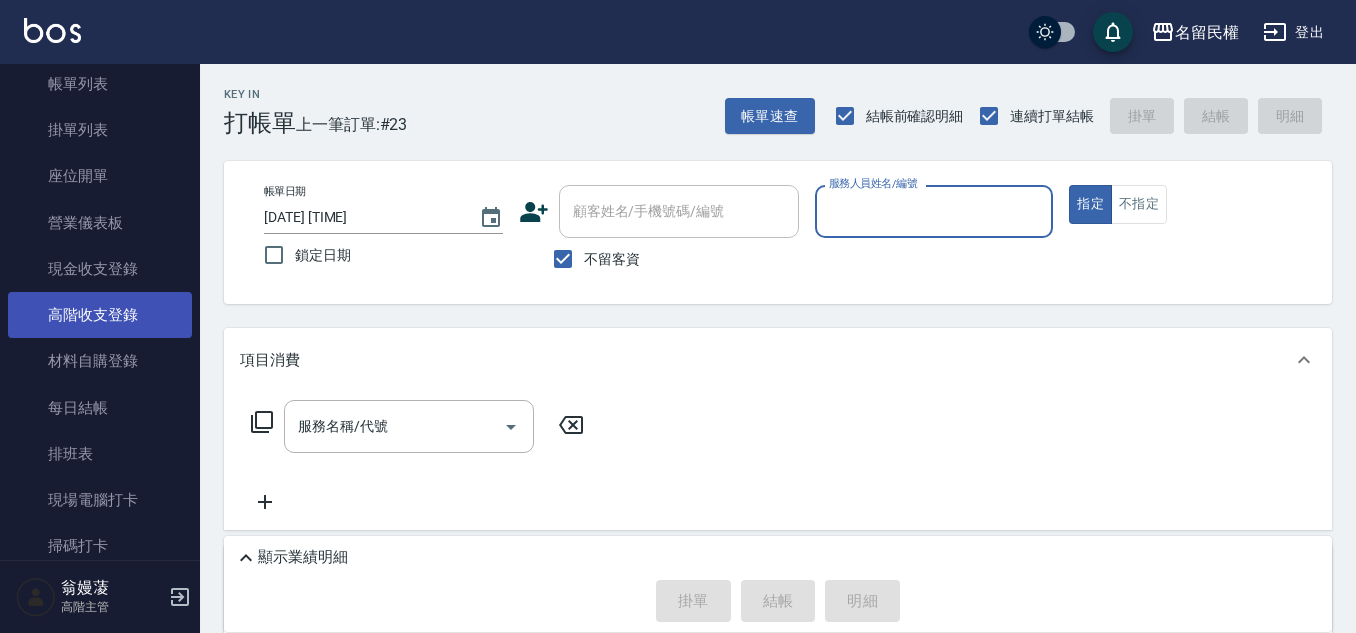 scroll, scrollTop: 300, scrollLeft: 0, axis: vertical 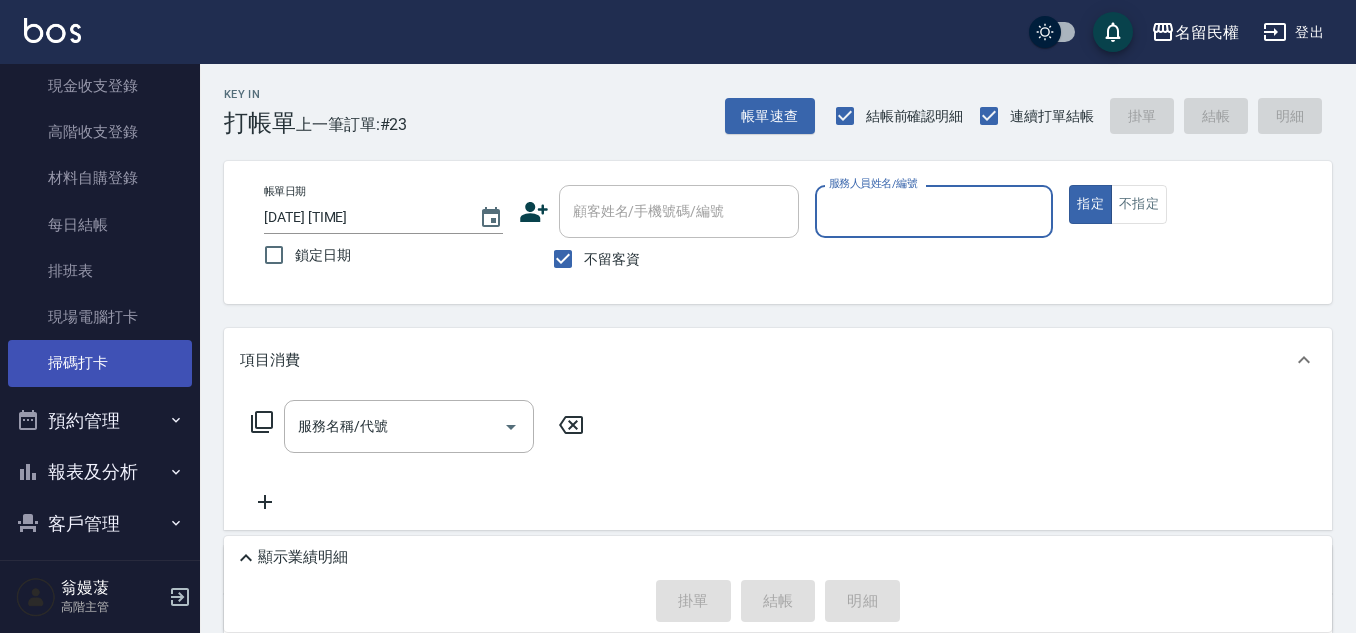 click on "掃碼打卡" at bounding box center [100, 363] 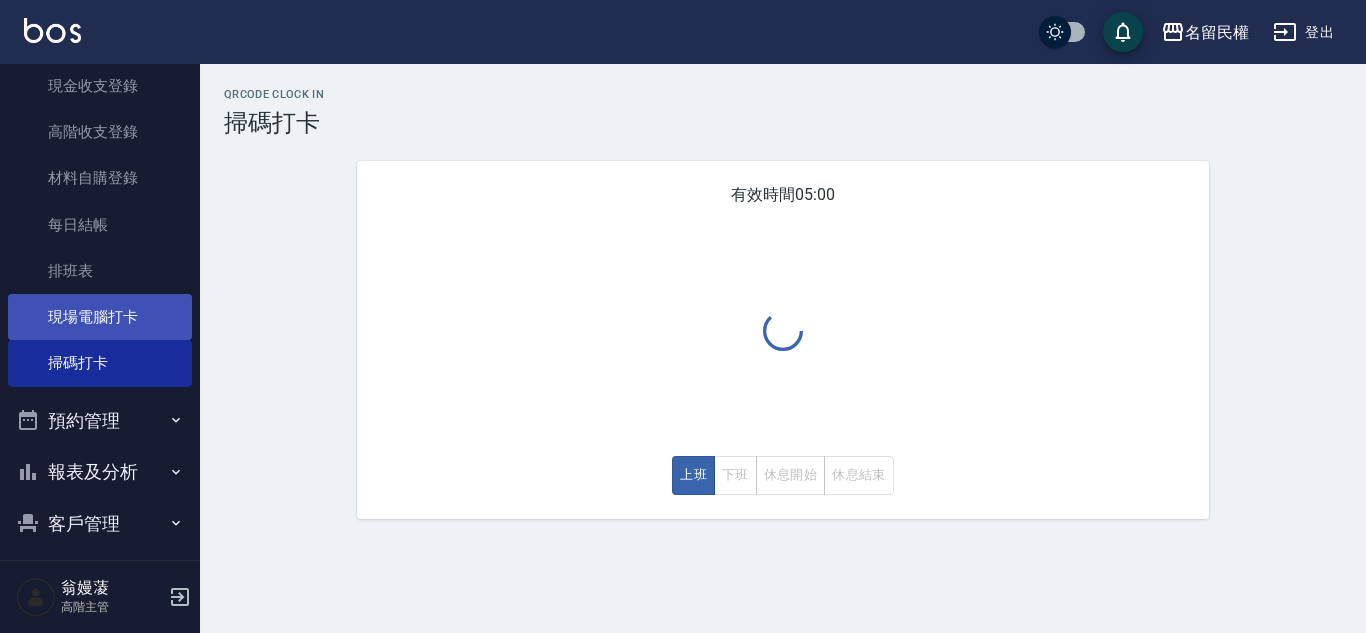 click on "現場電腦打卡" at bounding box center [100, 317] 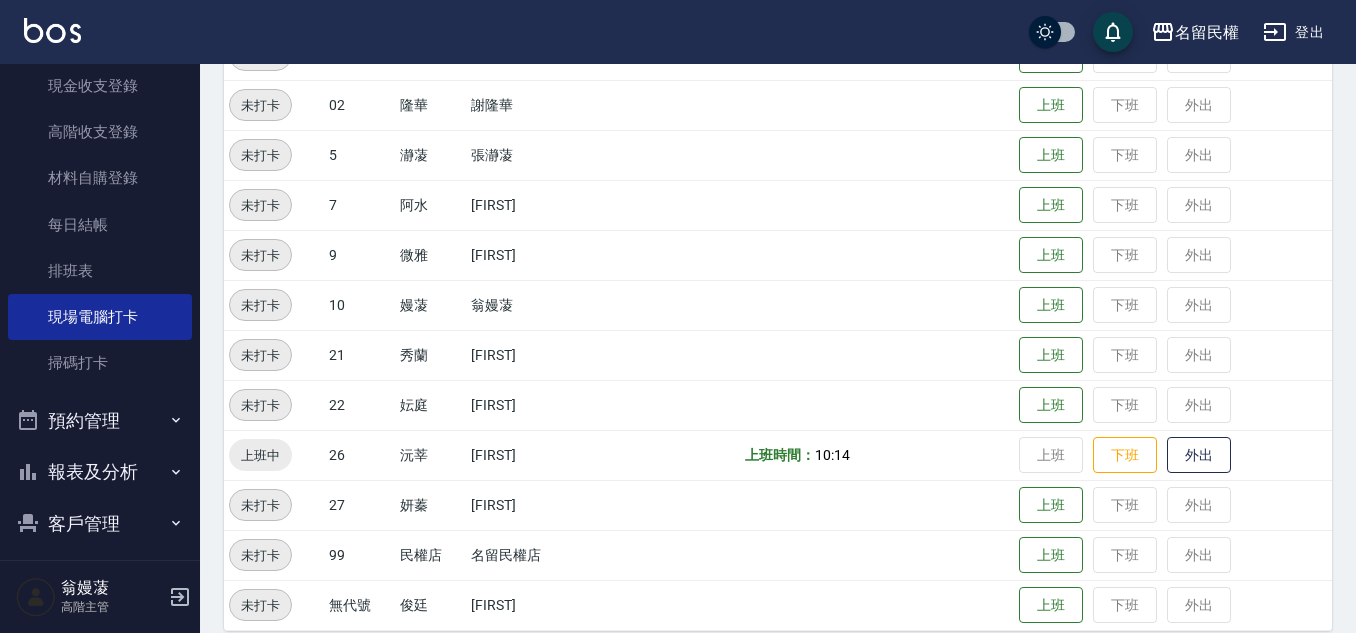 scroll, scrollTop: 315, scrollLeft: 0, axis: vertical 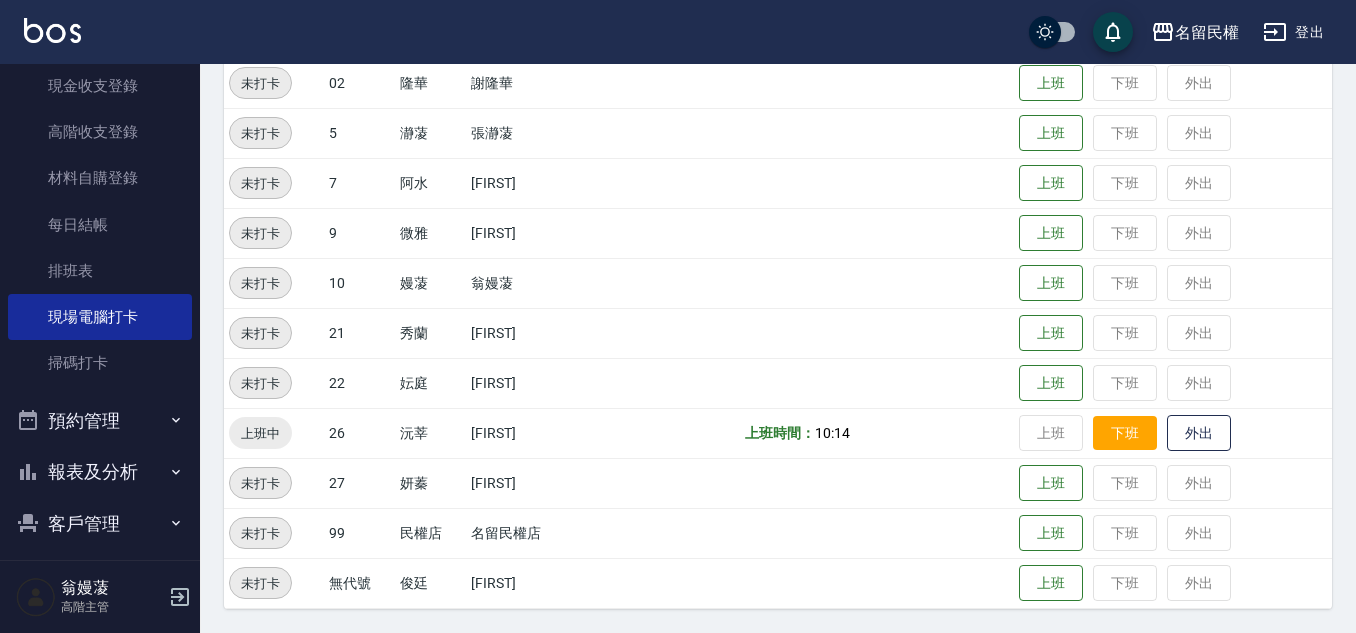 click on "下班" at bounding box center (1125, 433) 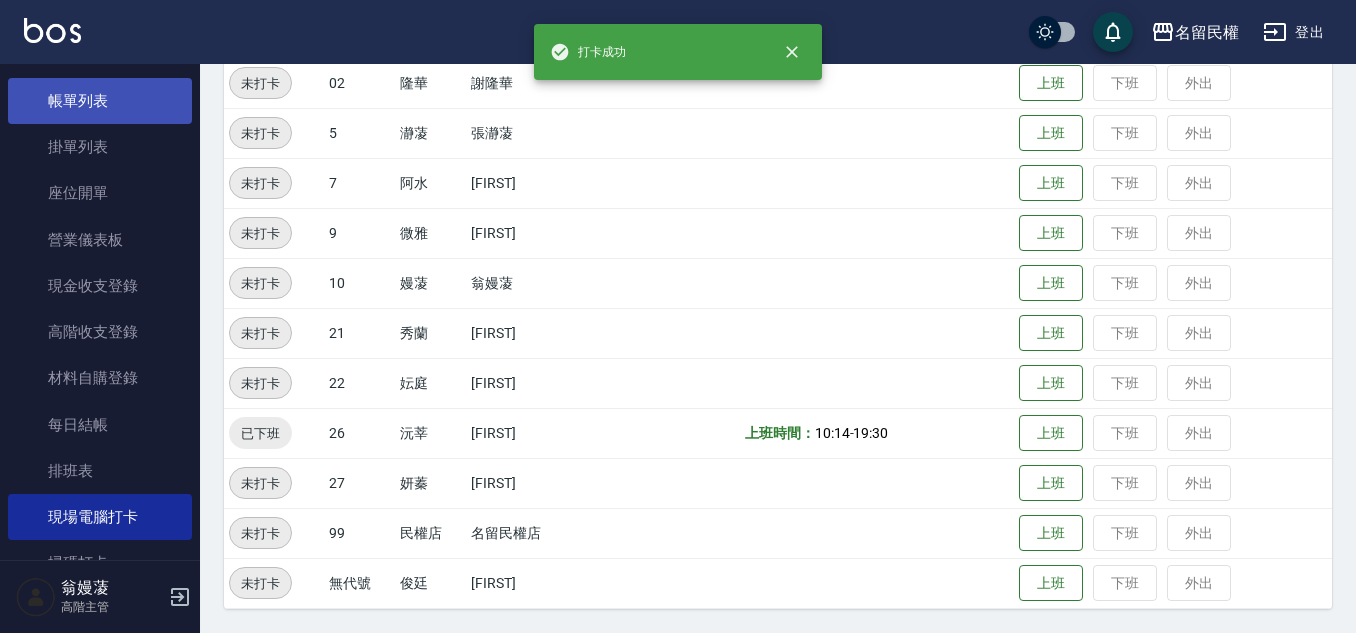 scroll, scrollTop: 0, scrollLeft: 0, axis: both 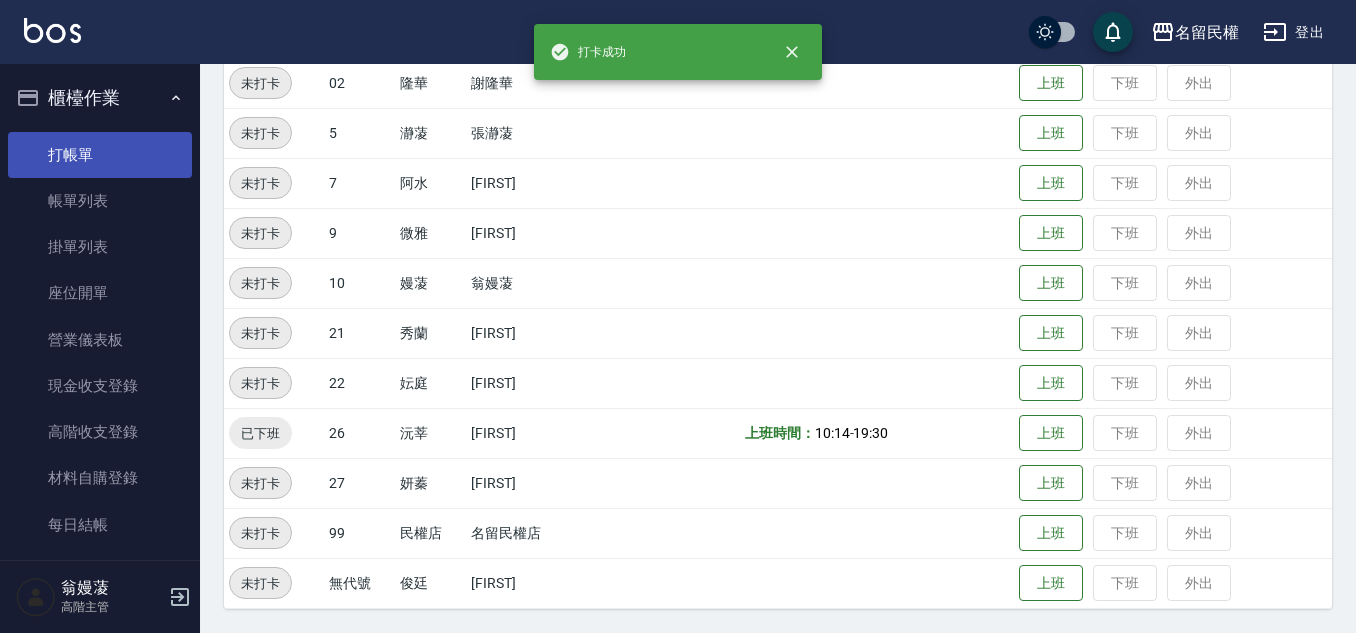 click on "打帳單" at bounding box center (100, 155) 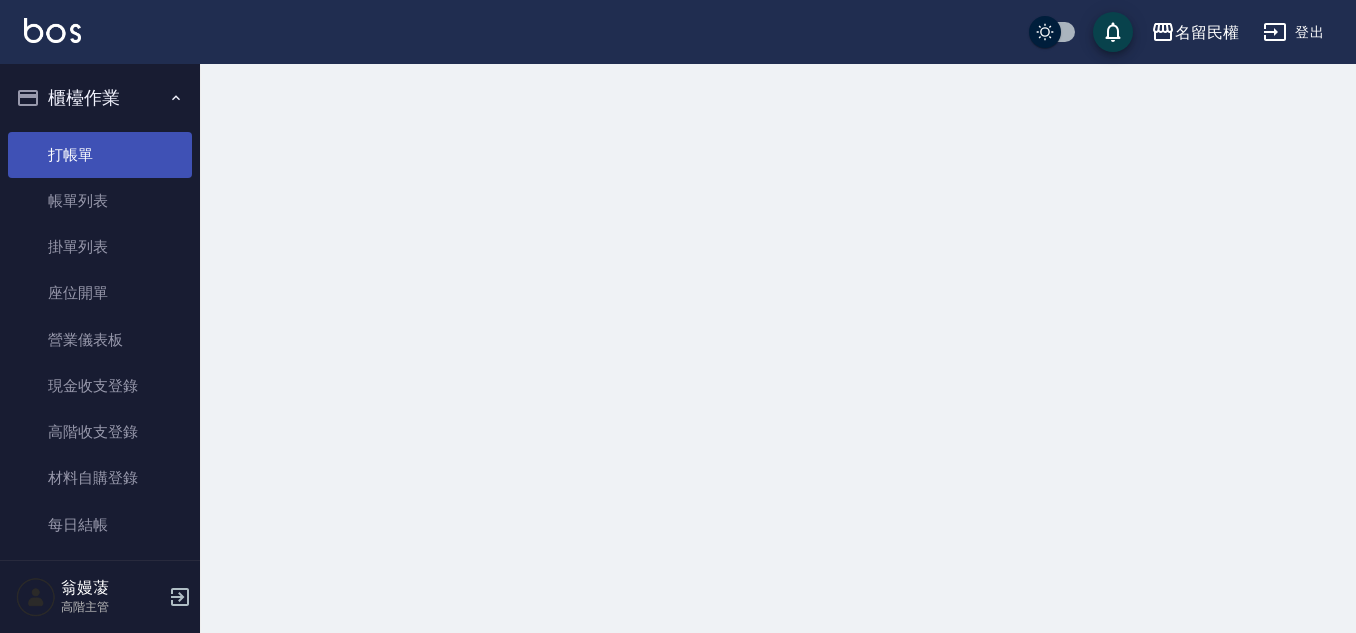 scroll, scrollTop: 0, scrollLeft: 0, axis: both 